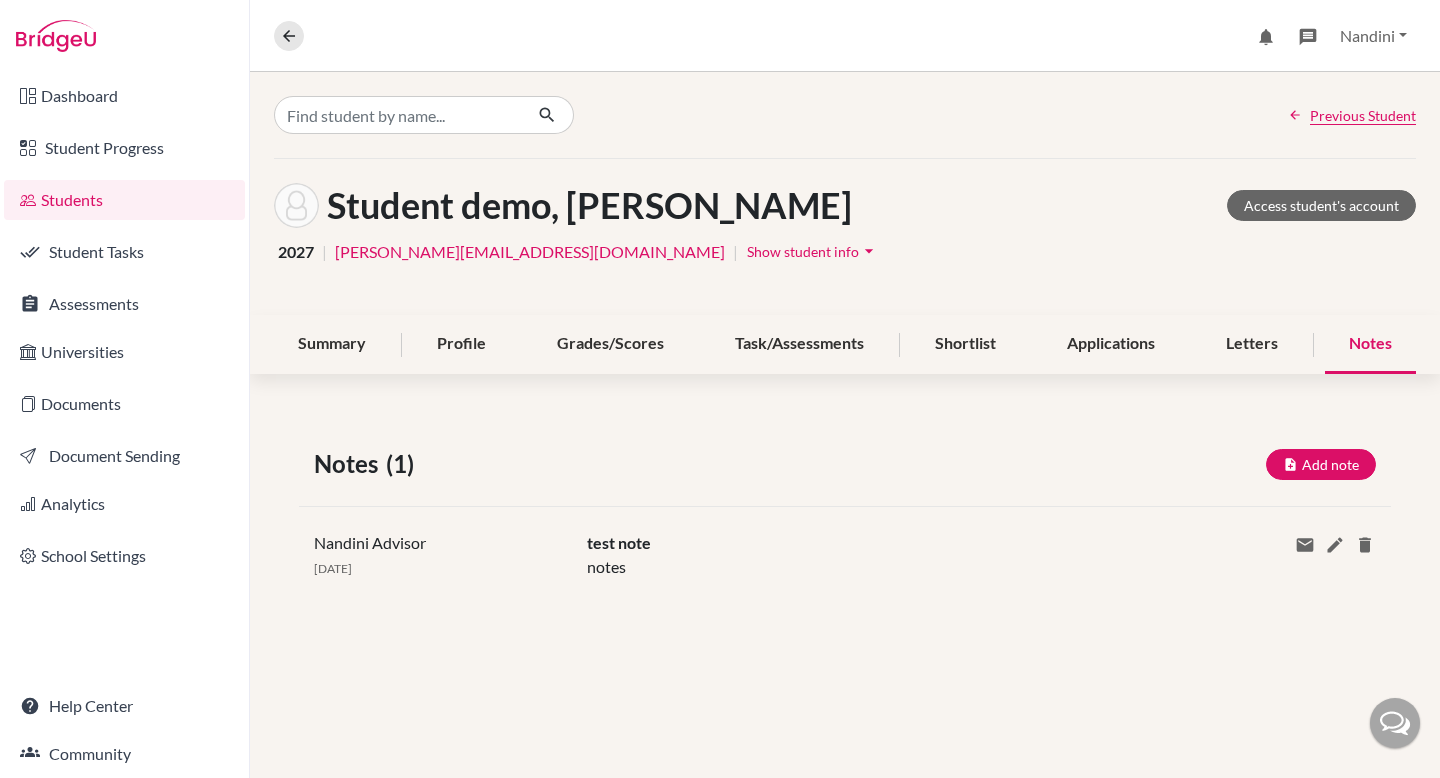 scroll, scrollTop: 0, scrollLeft: 0, axis: both 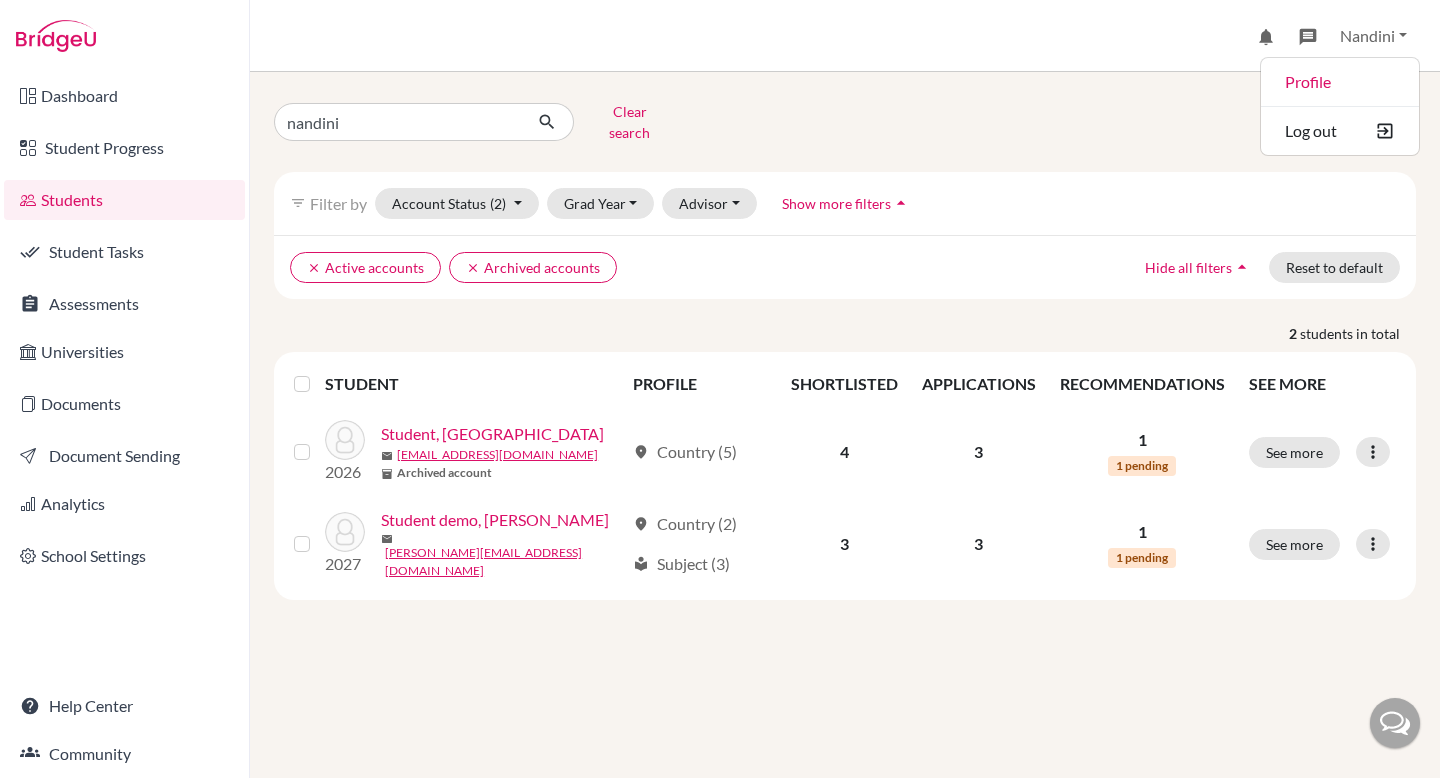 click on "nandini Clear search Add student" at bounding box center (845, 122) 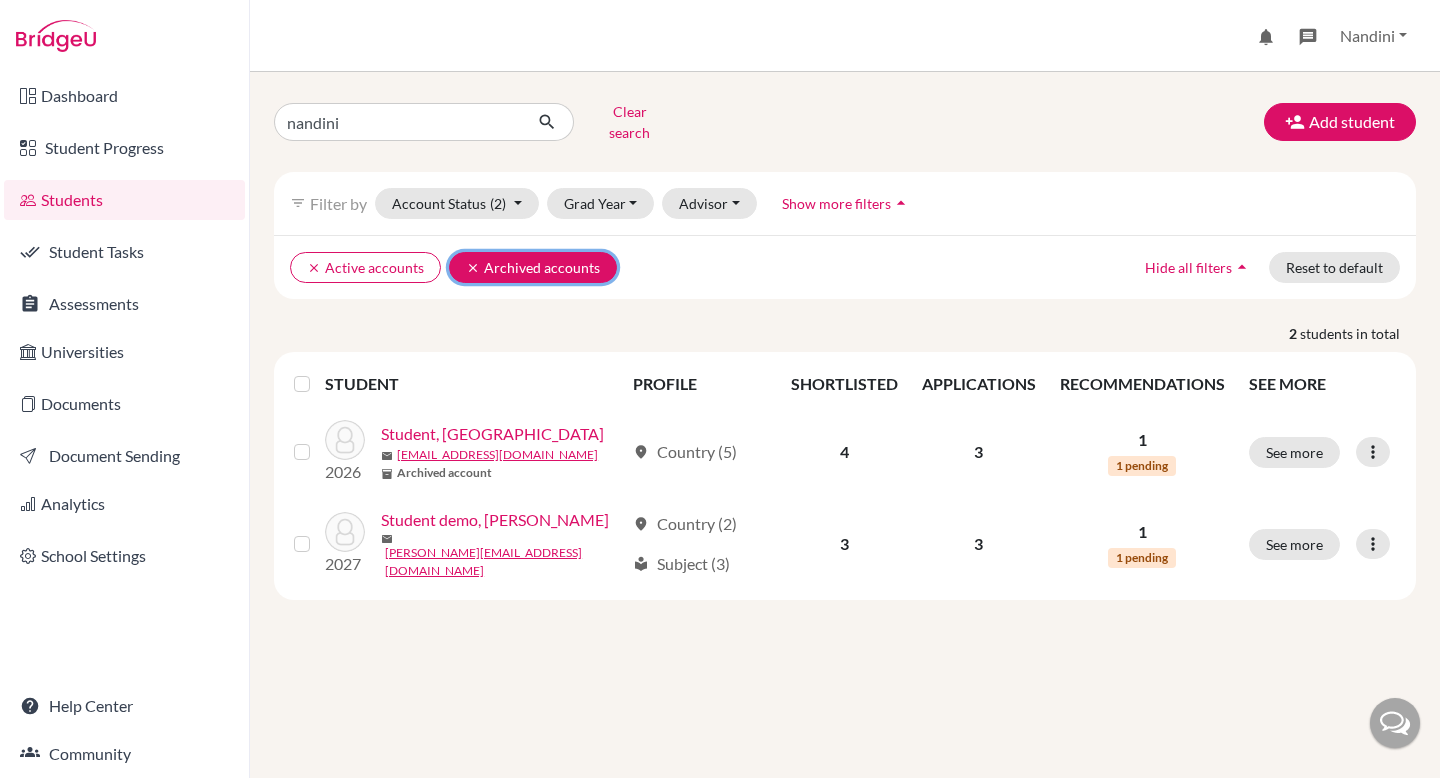 click on "clear" at bounding box center [473, 268] 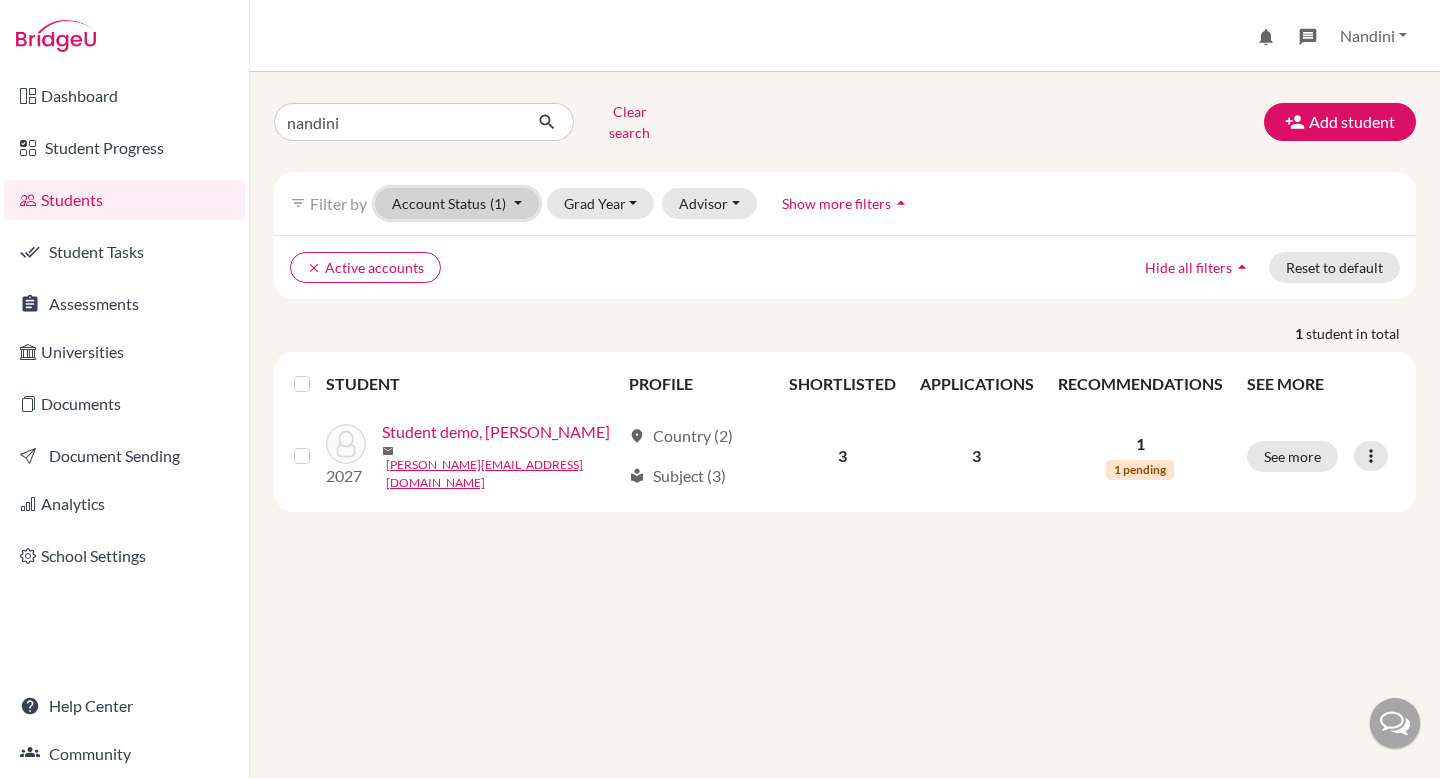 click on "(1)" at bounding box center (498, 203) 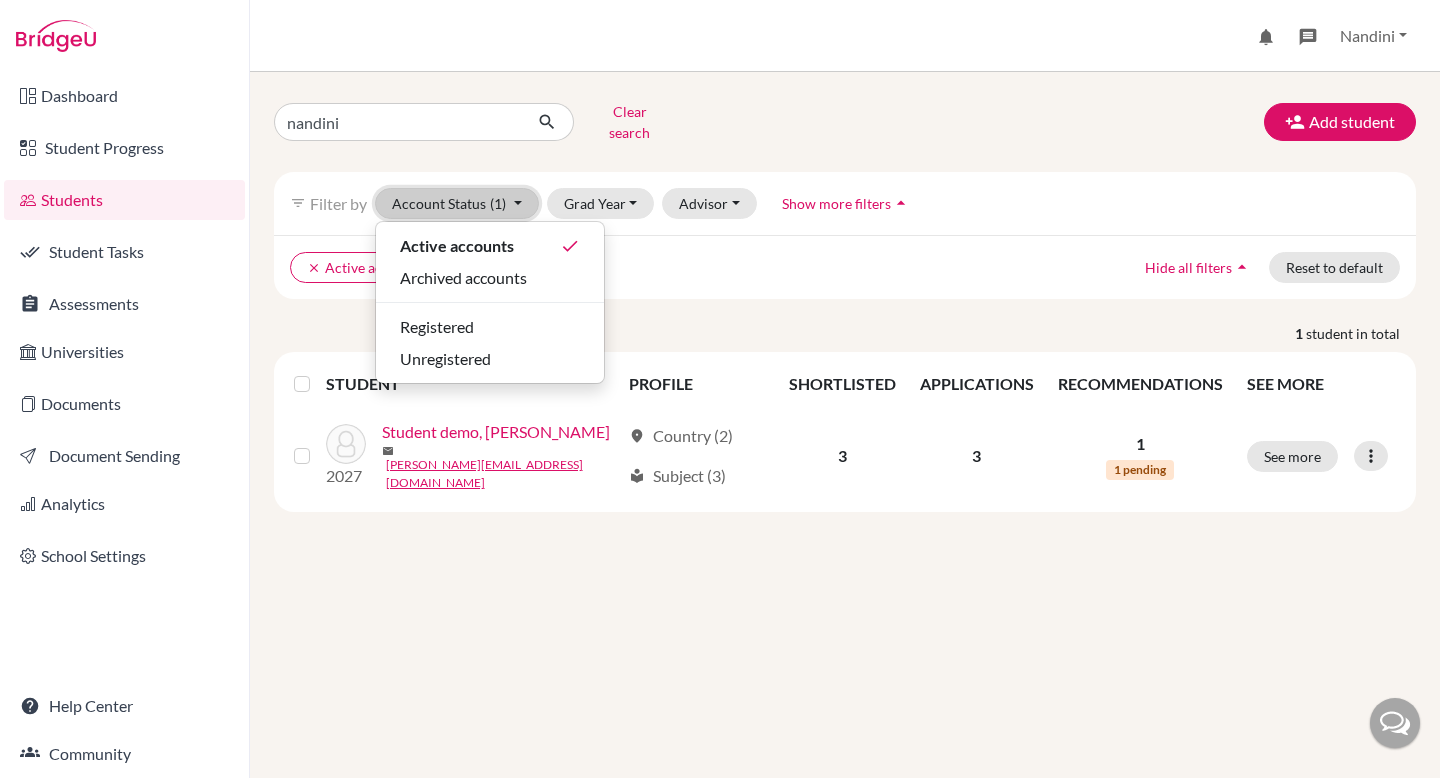 click on "(1)" at bounding box center [498, 203] 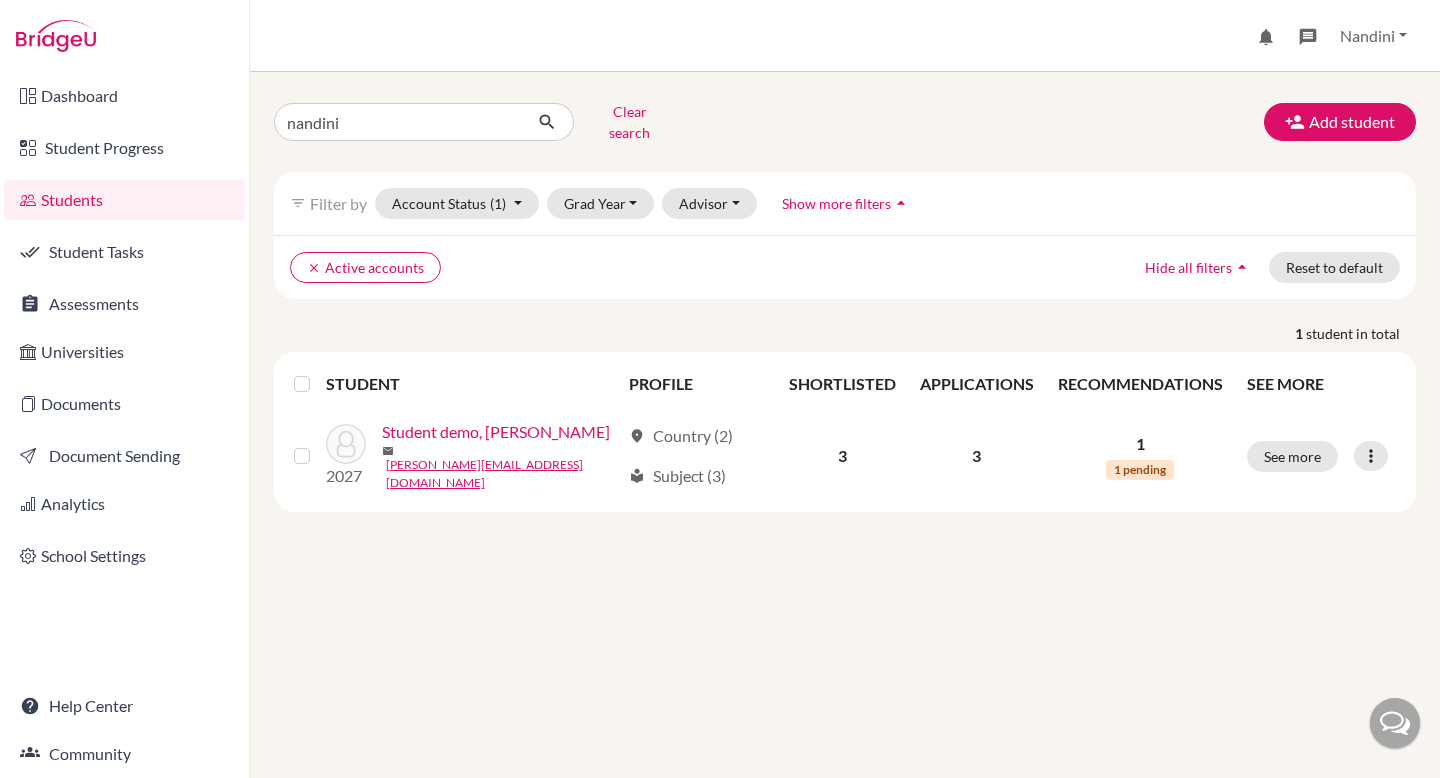 click on "Filter by" at bounding box center [338, 203] 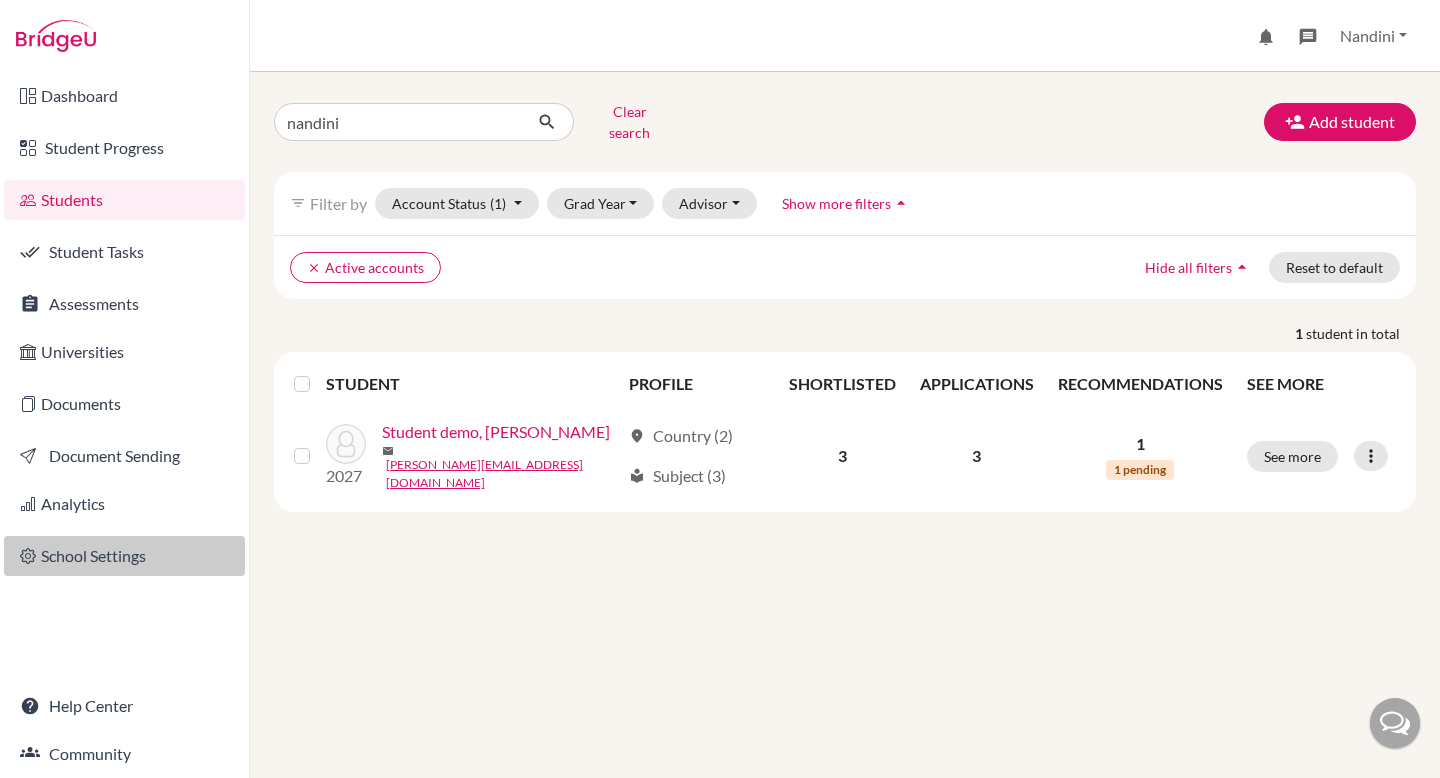 click on "School Settings" at bounding box center [124, 556] 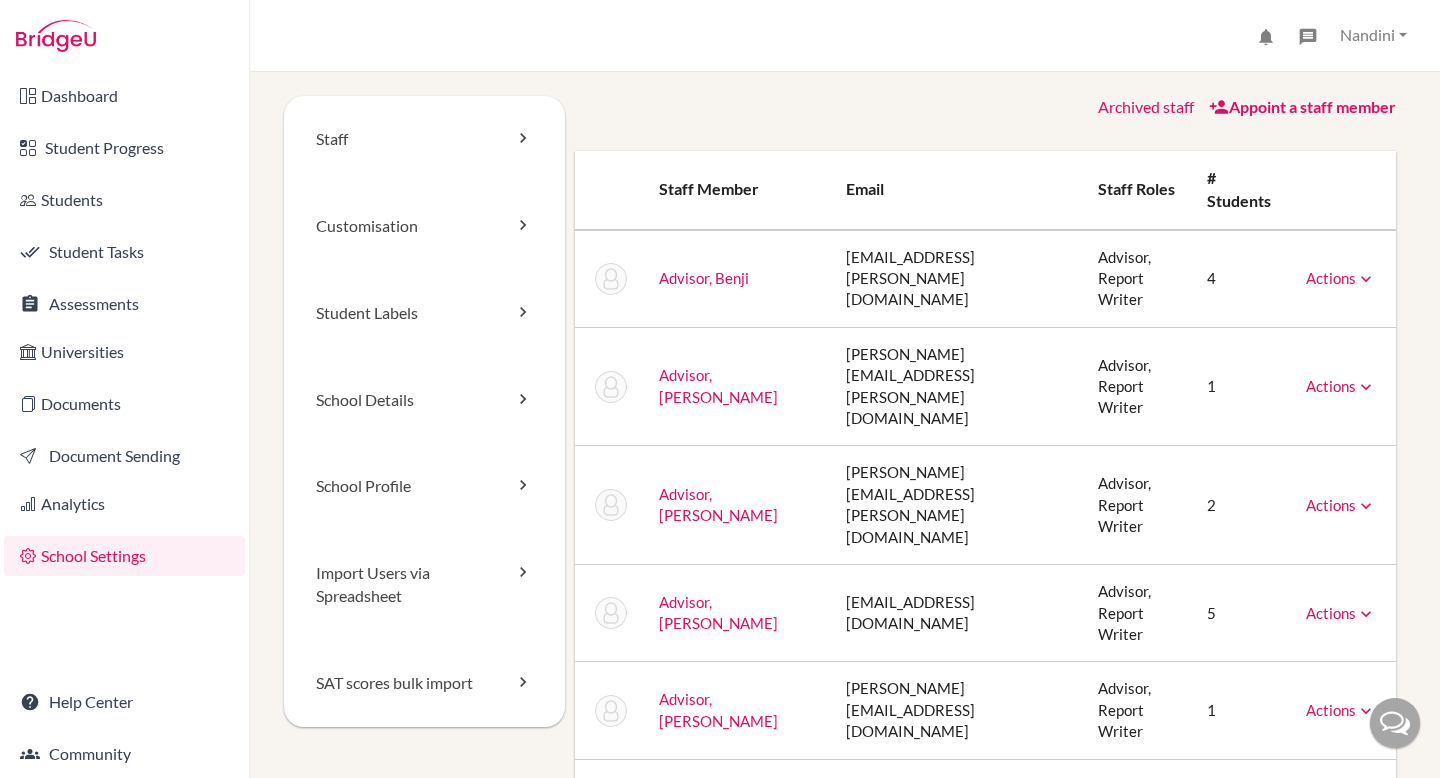 scroll, scrollTop: 0, scrollLeft: 0, axis: both 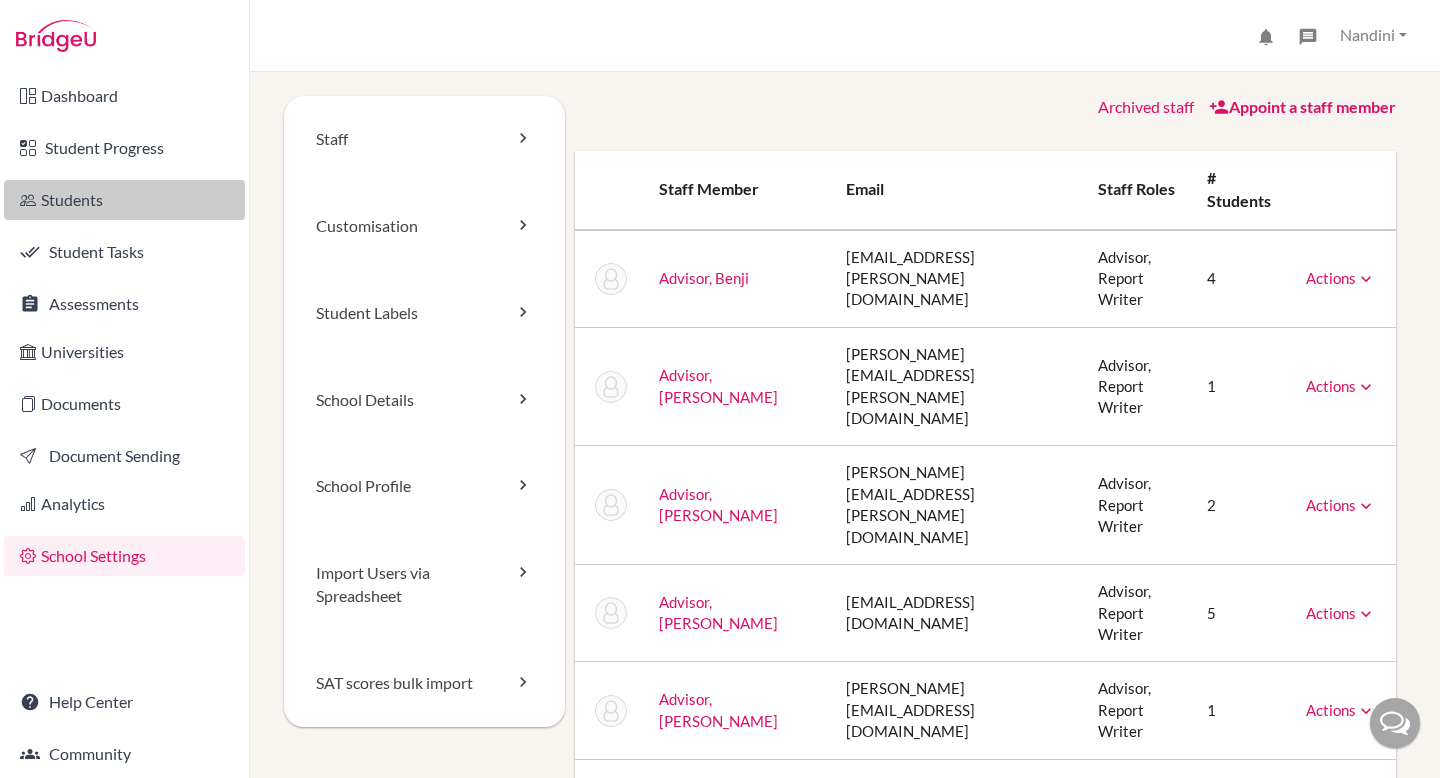 click on "Students" at bounding box center (124, 200) 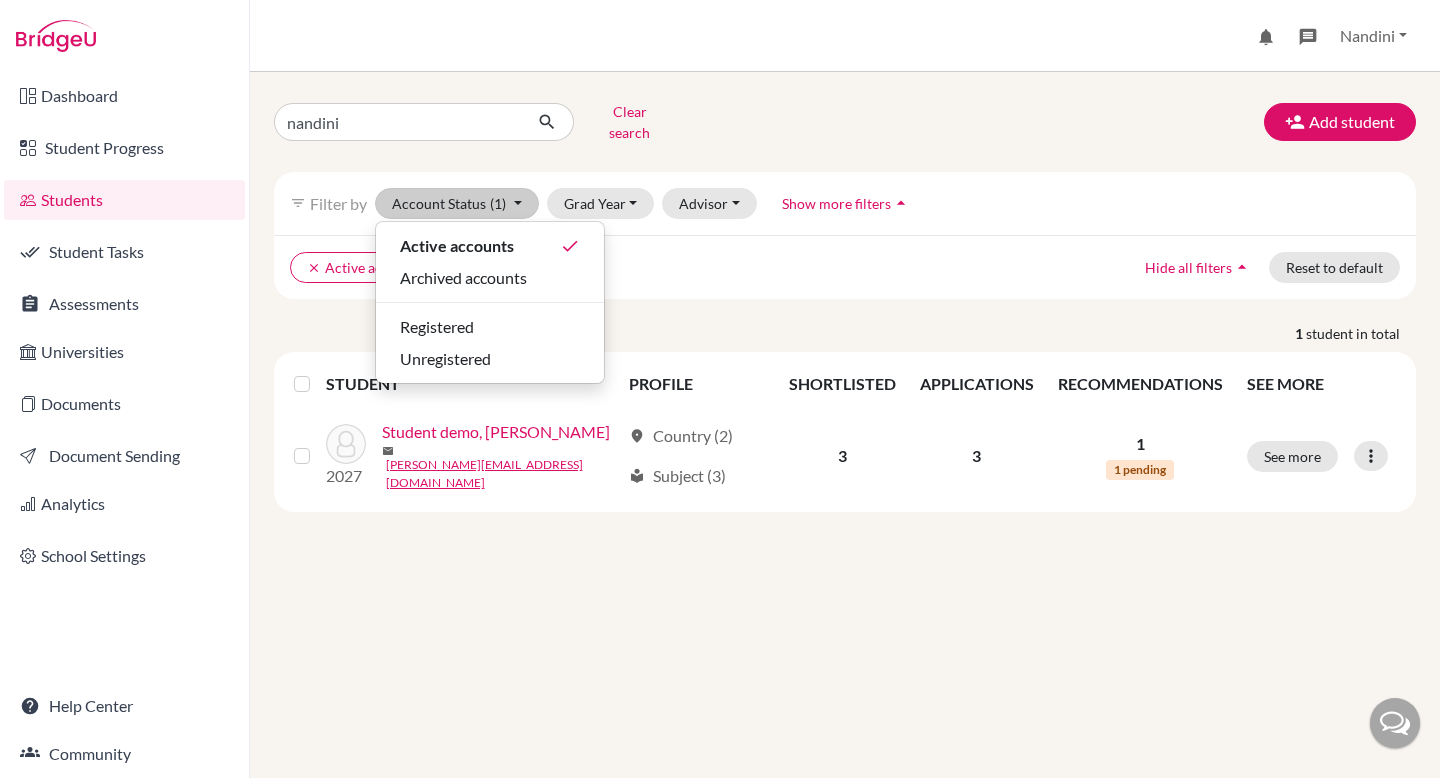 scroll, scrollTop: 0, scrollLeft: 0, axis: both 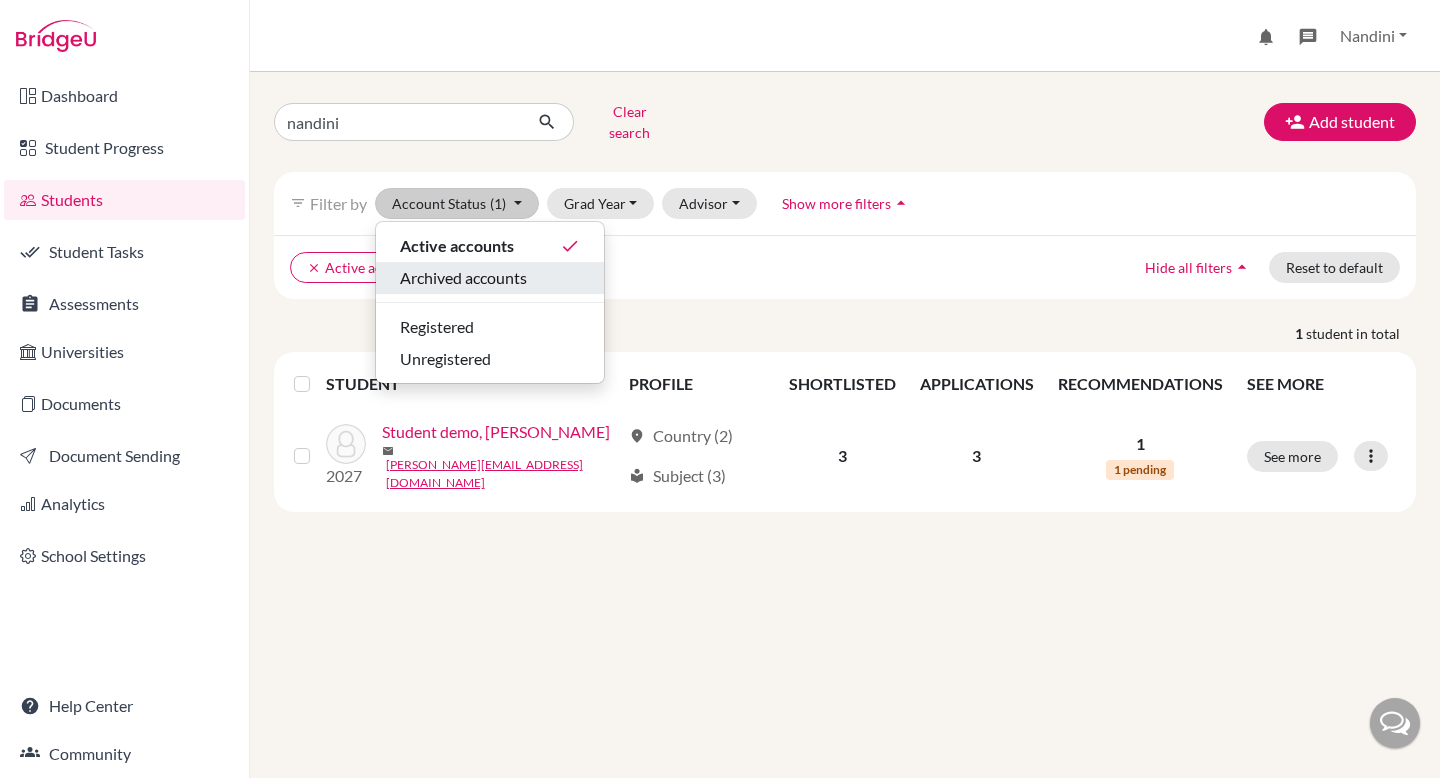 click on "Archived accounts" at bounding box center [463, 278] 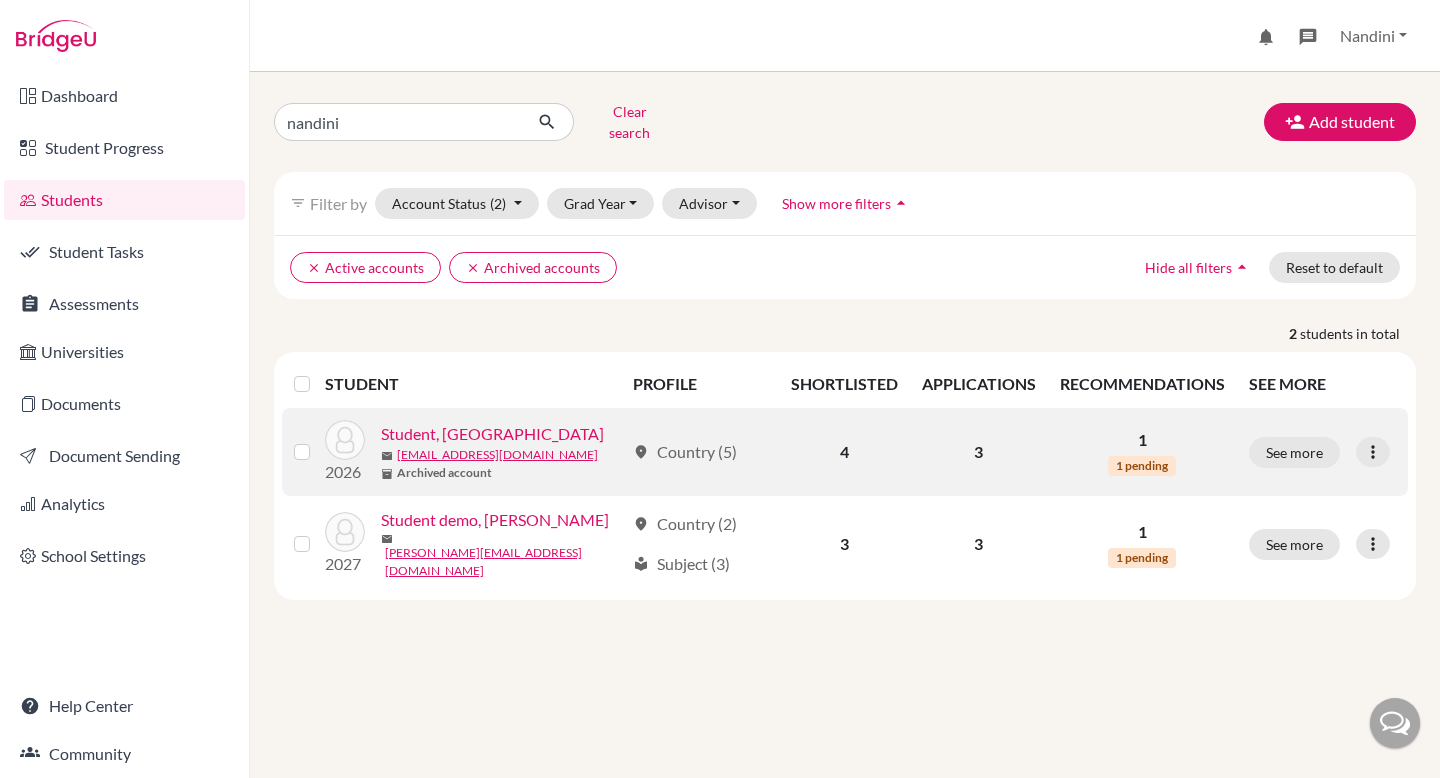 click at bounding box center [318, 440] 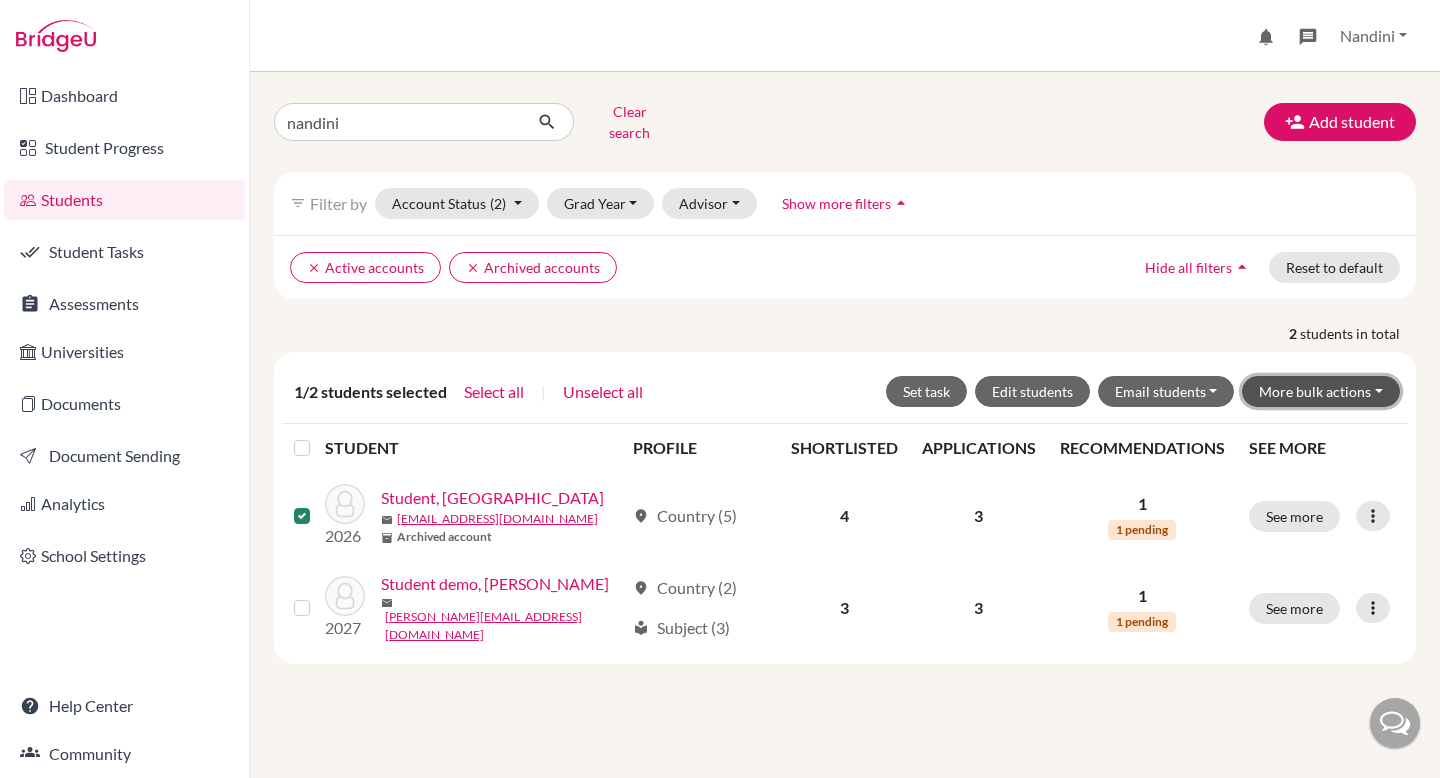 click on "More bulk actions" at bounding box center (1321, 391) 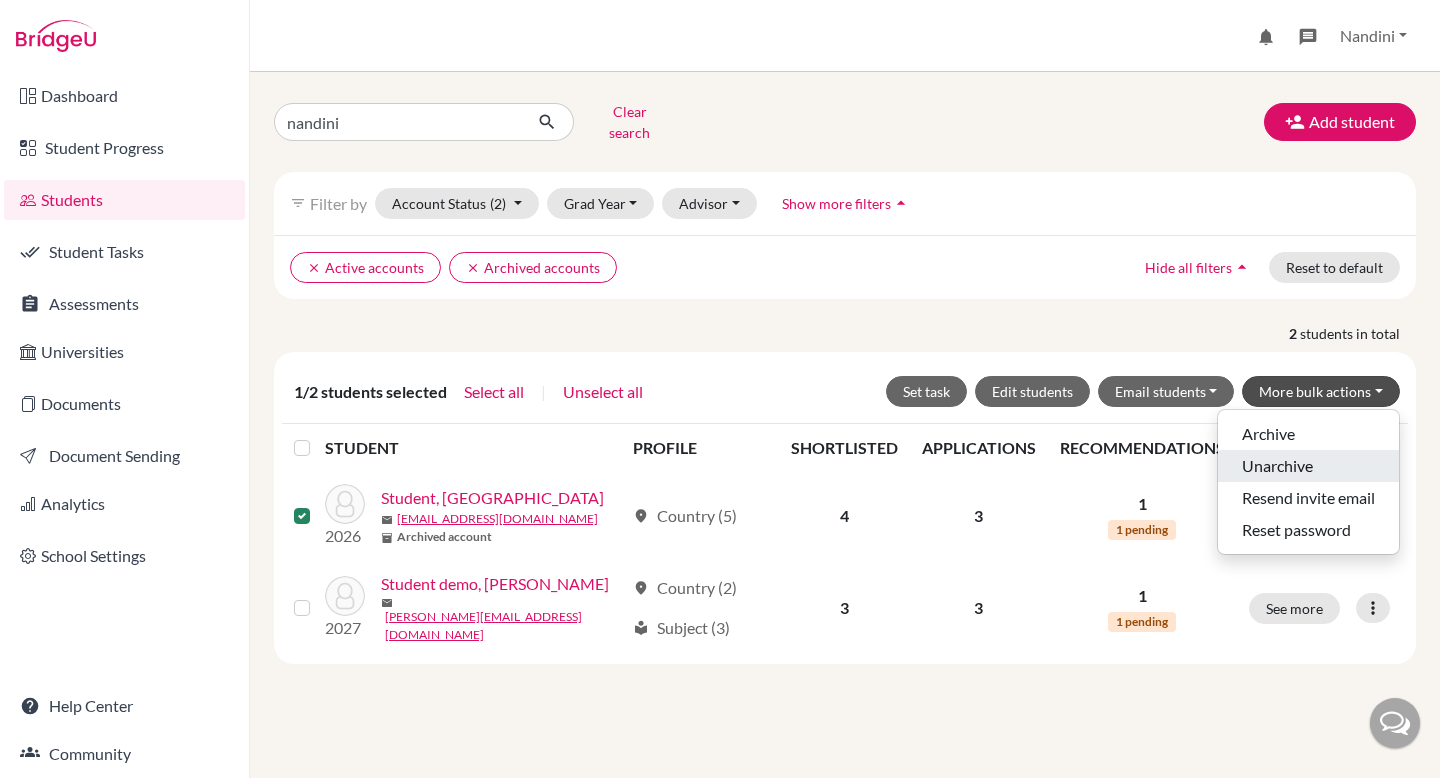 click on "Unarchive" at bounding box center [1308, 466] 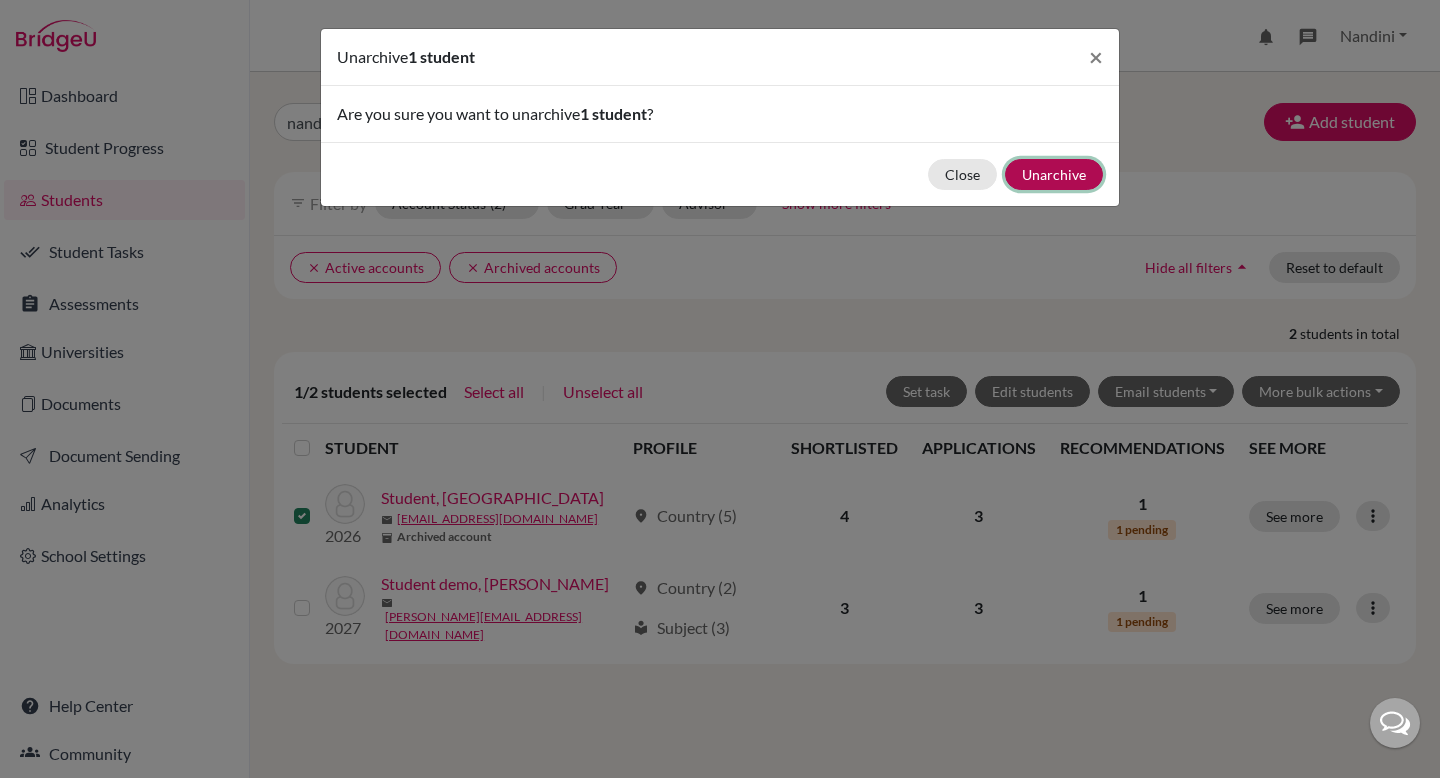 click on "Unarchive" at bounding box center [1054, 174] 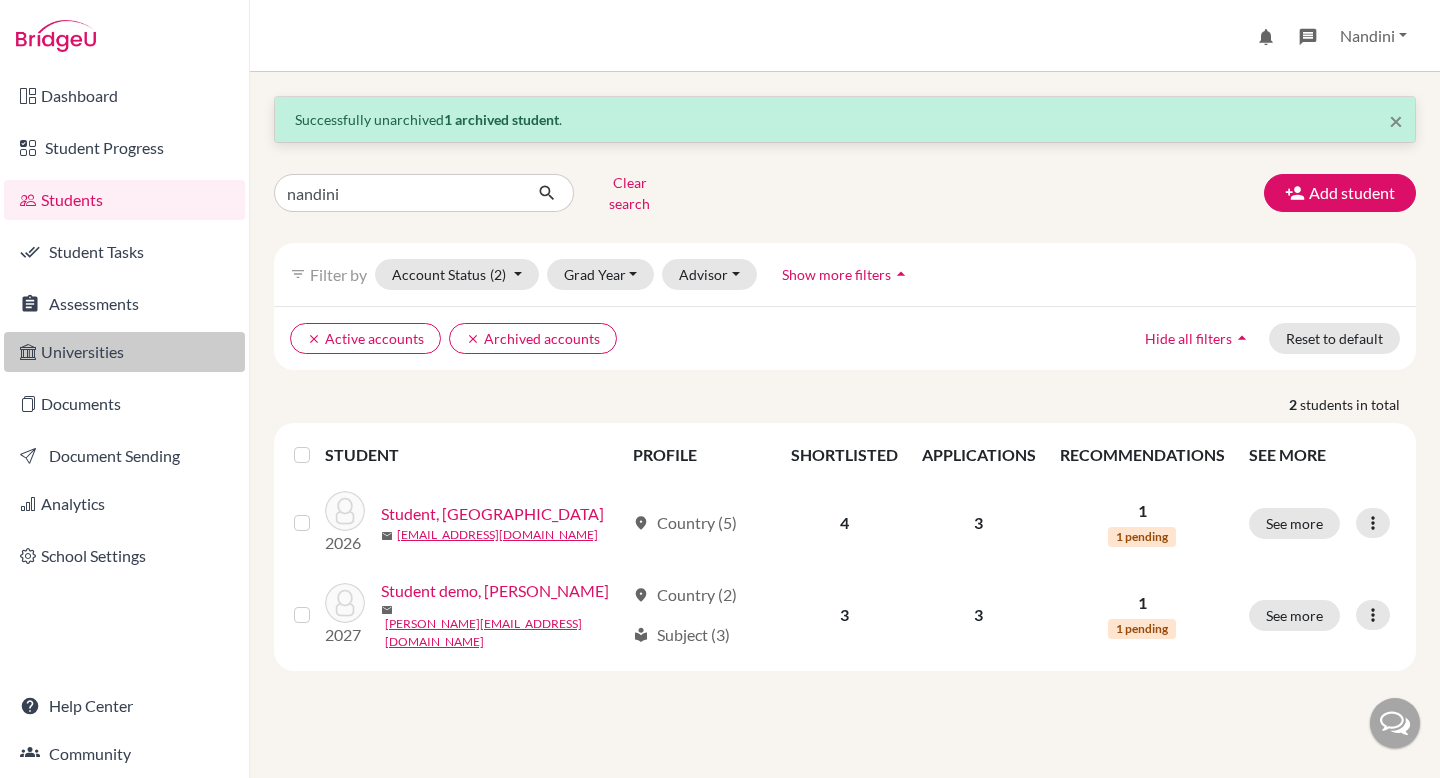 click on "Universities" at bounding box center [124, 352] 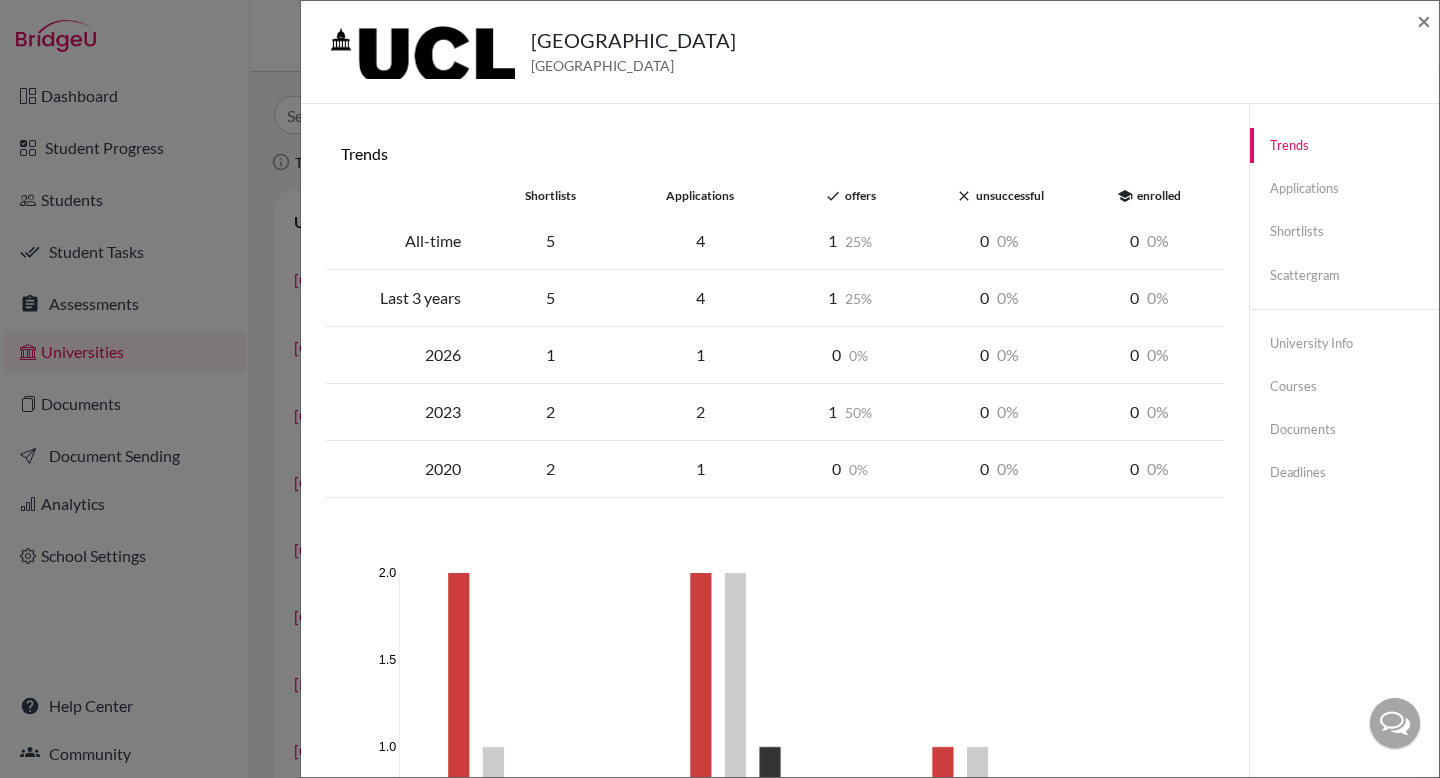 scroll, scrollTop: 0, scrollLeft: 0, axis: both 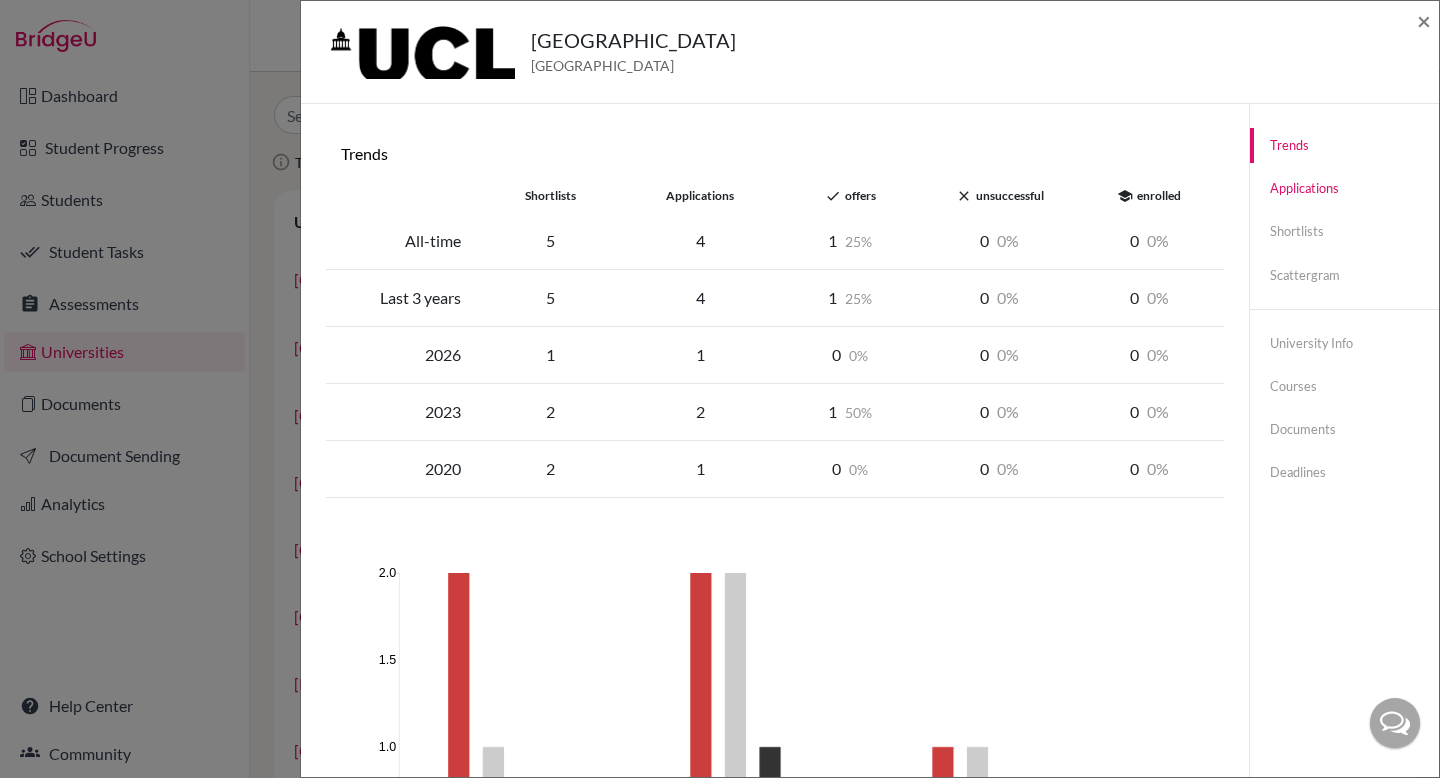 click on "Applications" at bounding box center (1344, 188) 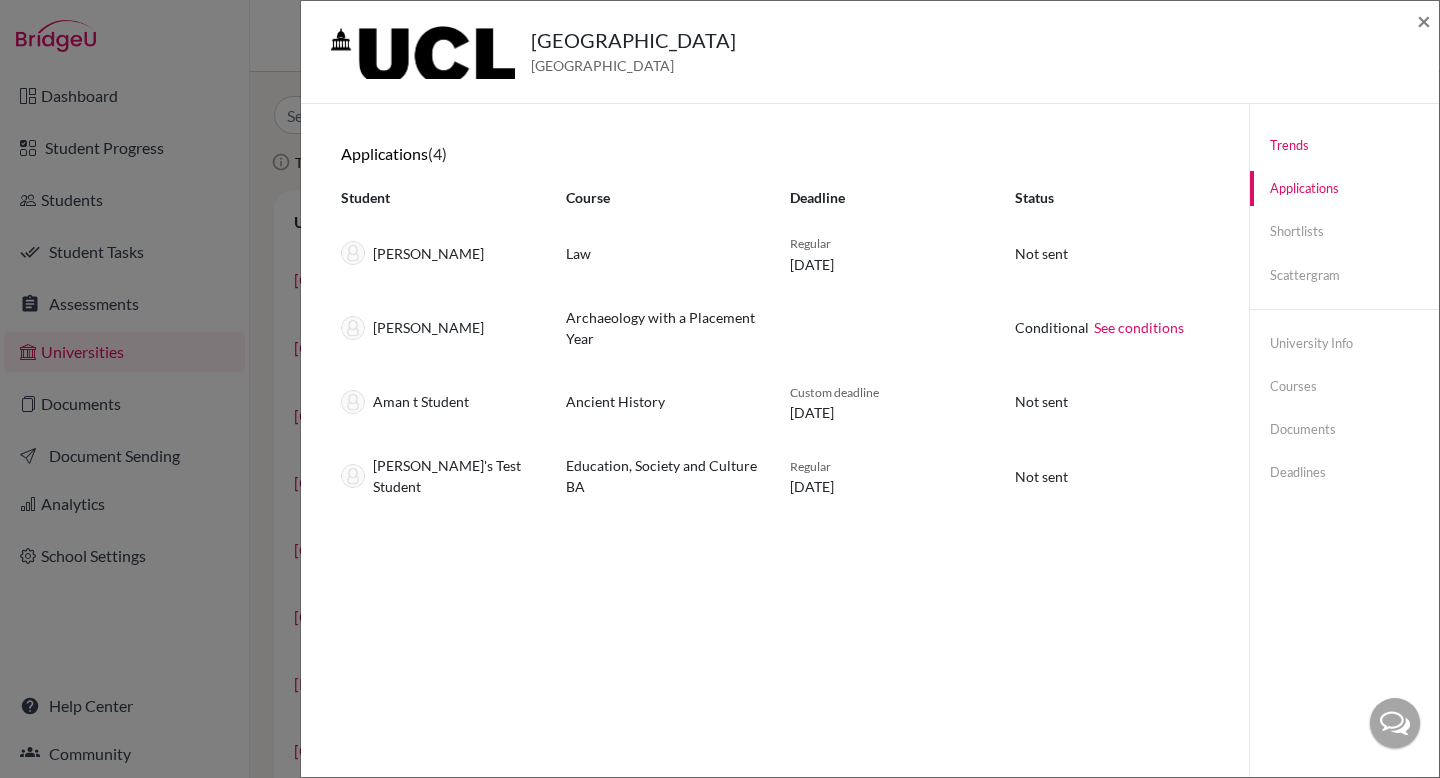 click on "Trends" at bounding box center (1344, 145) 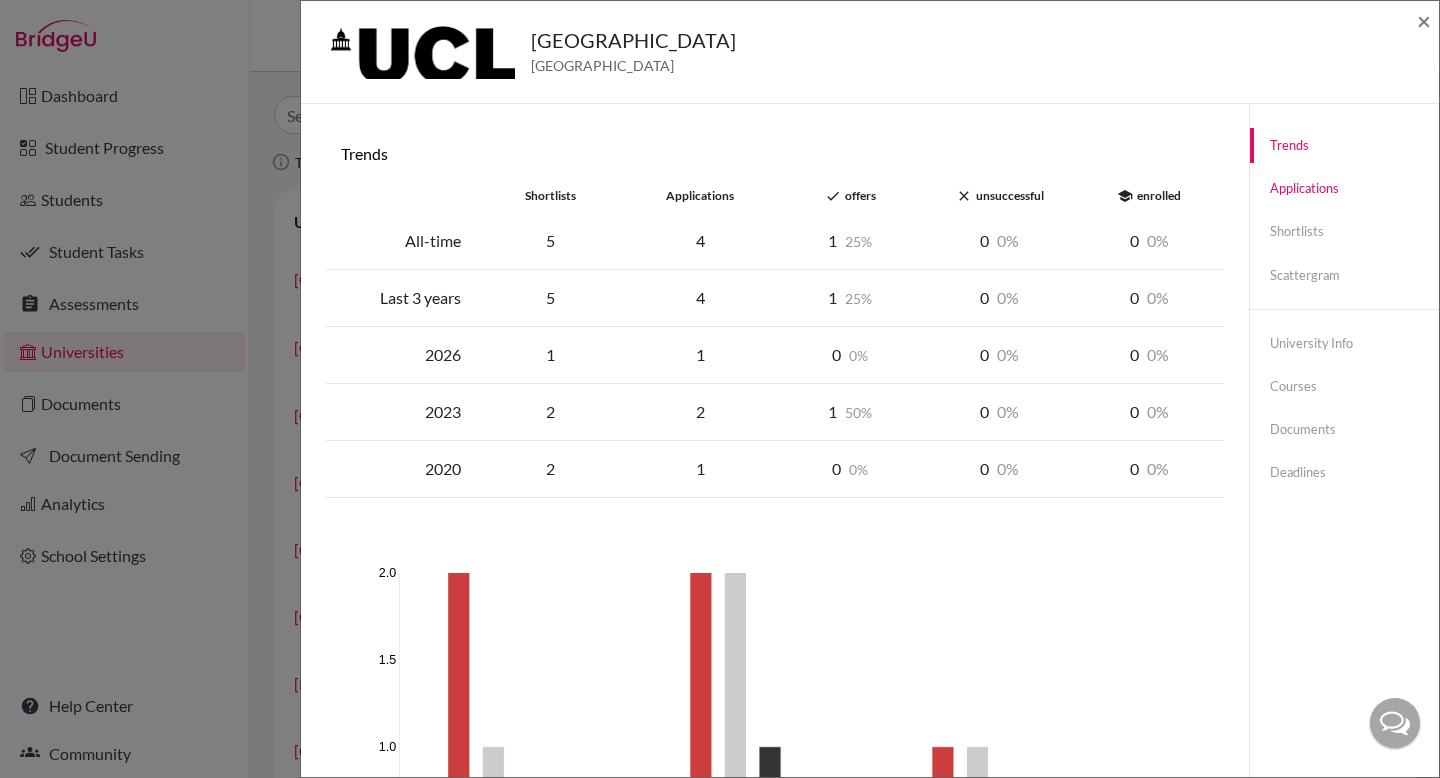 click on "Applications" at bounding box center [1344, 188] 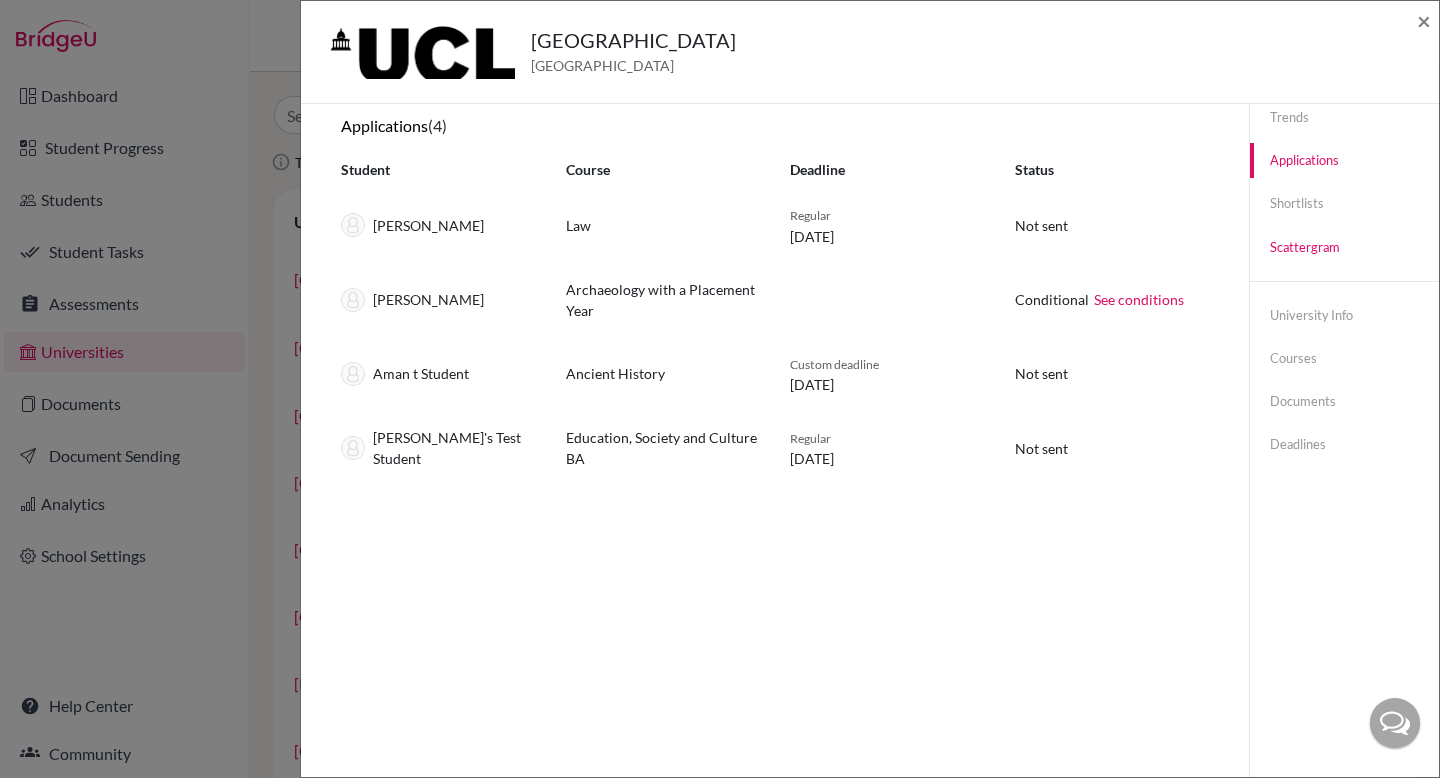 scroll, scrollTop: 0, scrollLeft: 0, axis: both 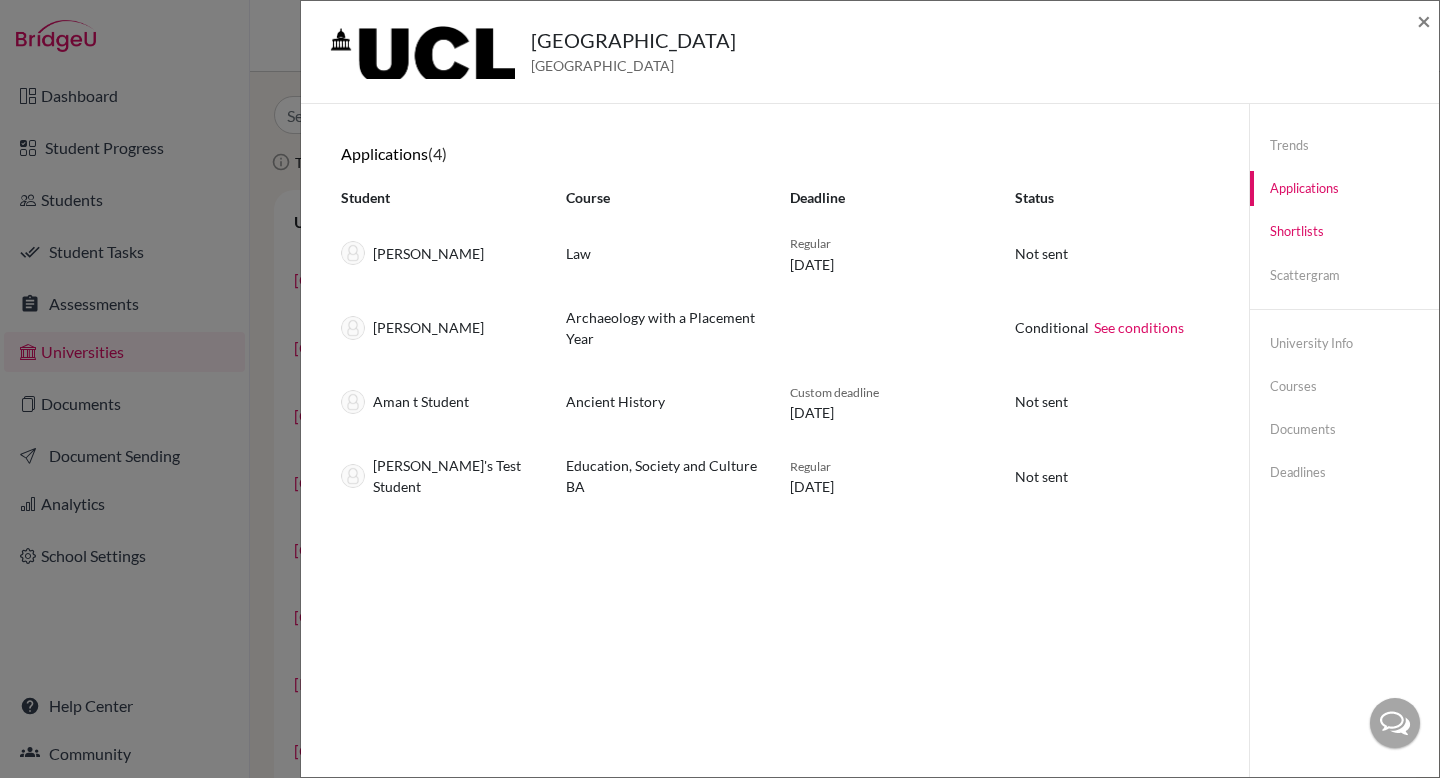 click on "Shortlists" at bounding box center [1344, 231] 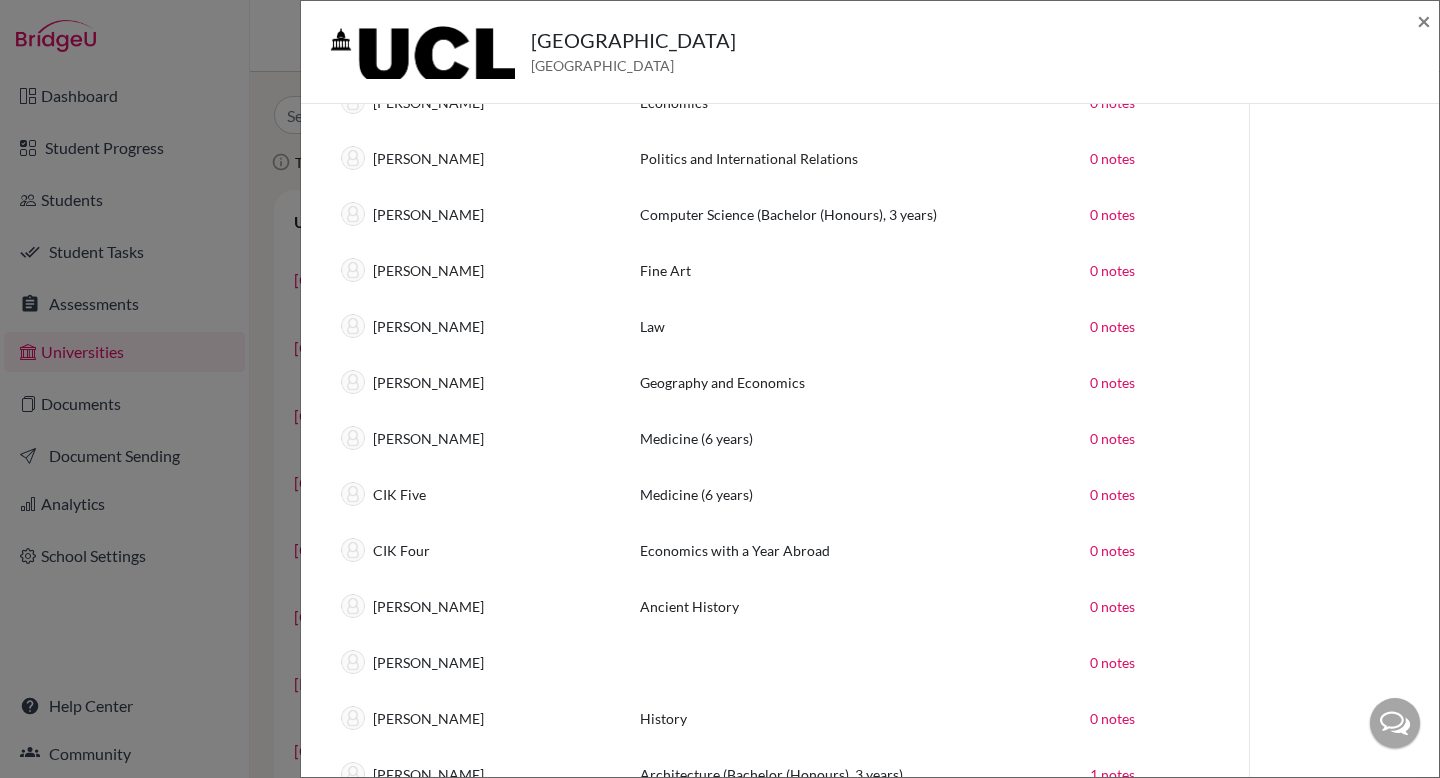 scroll, scrollTop: 0, scrollLeft: 0, axis: both 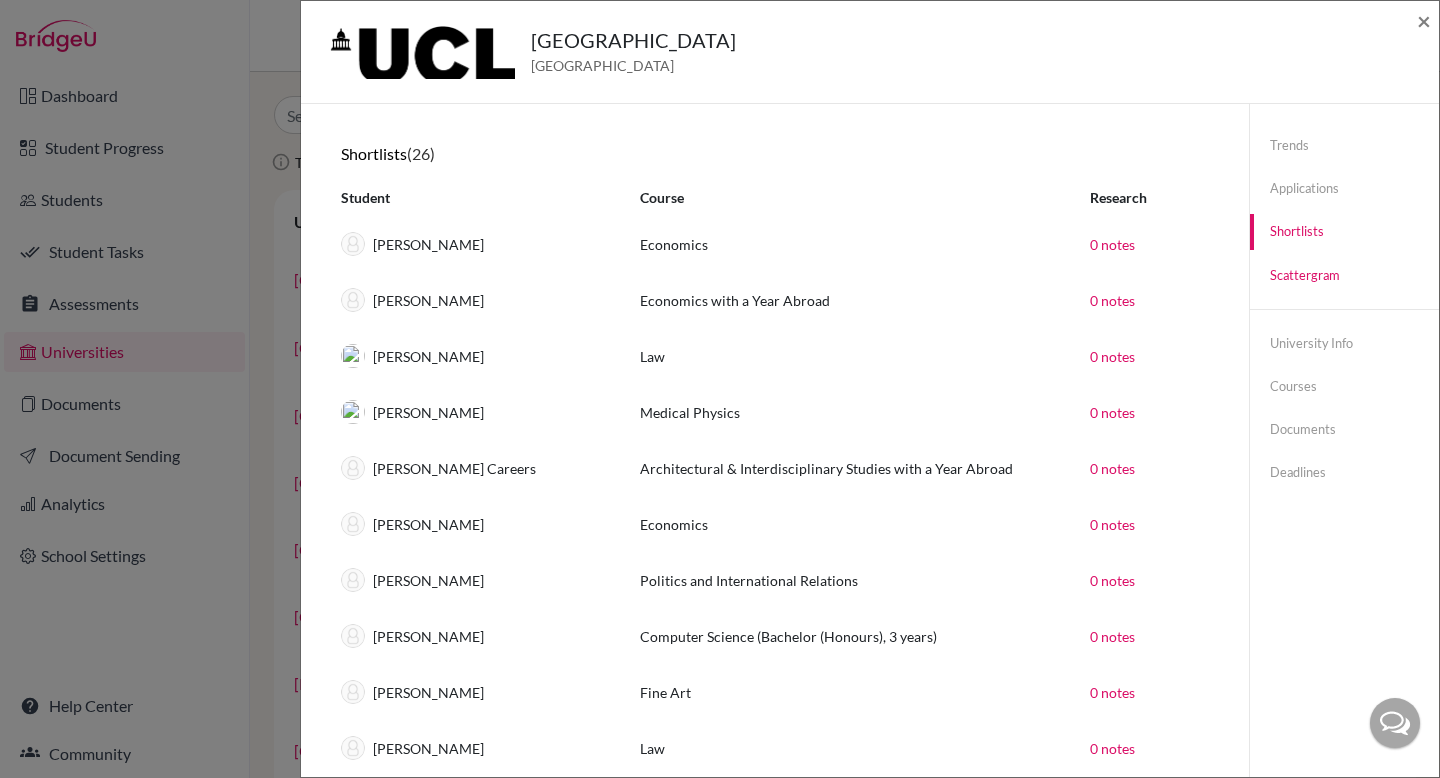 click on "Scattergram" at bounding box center (1344, 275) 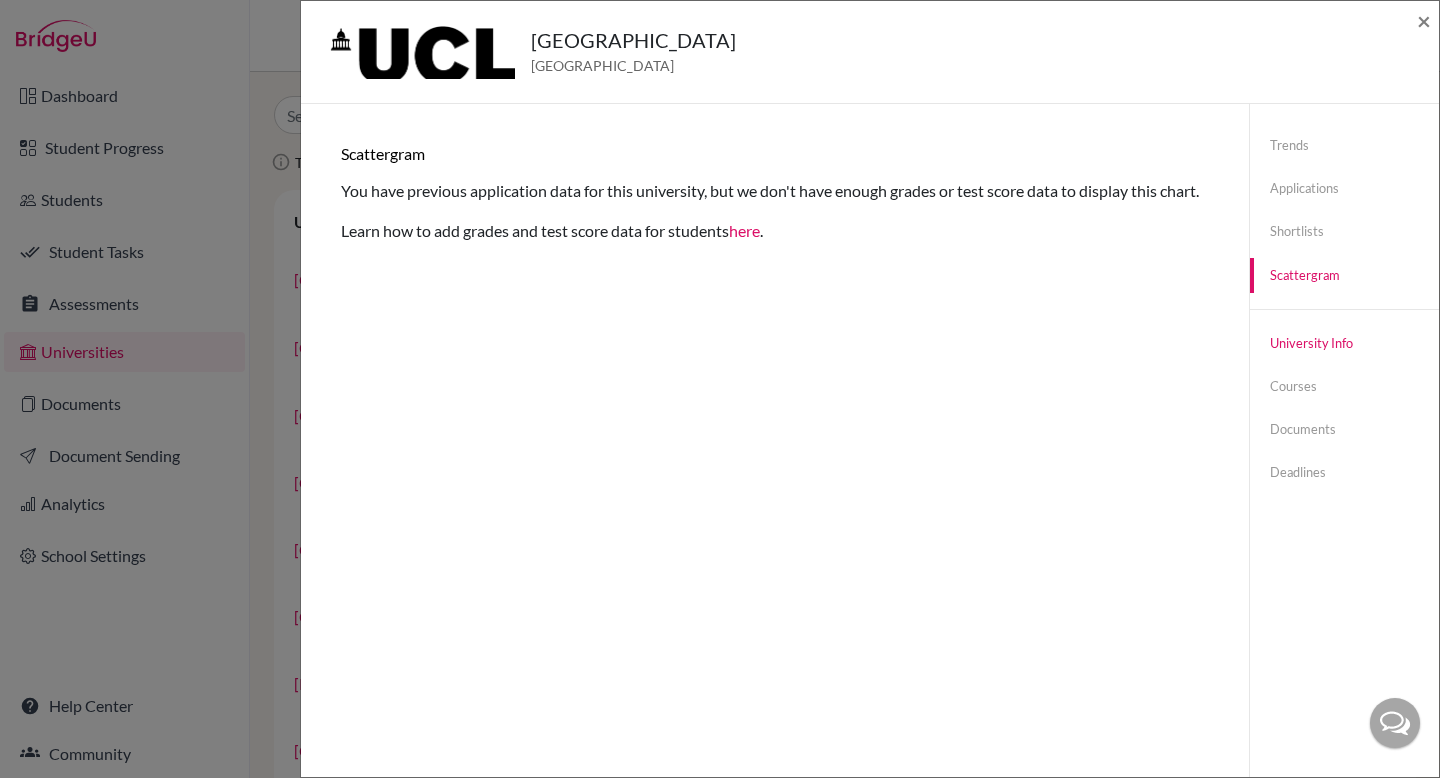 click on "University info" at bounding box center (1344, 343) 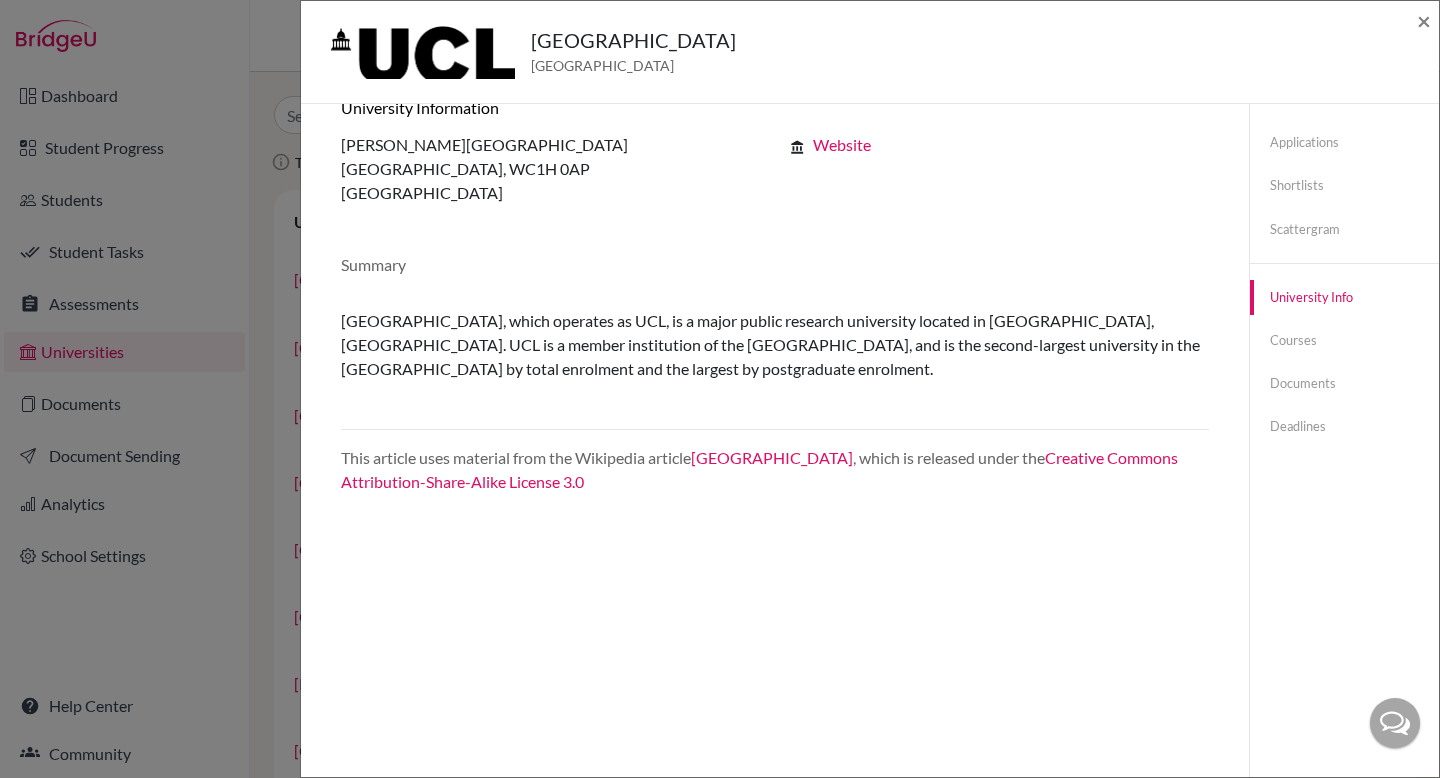 scroll, scrollTop: 105, scrollLeft: 0, axis: vertical 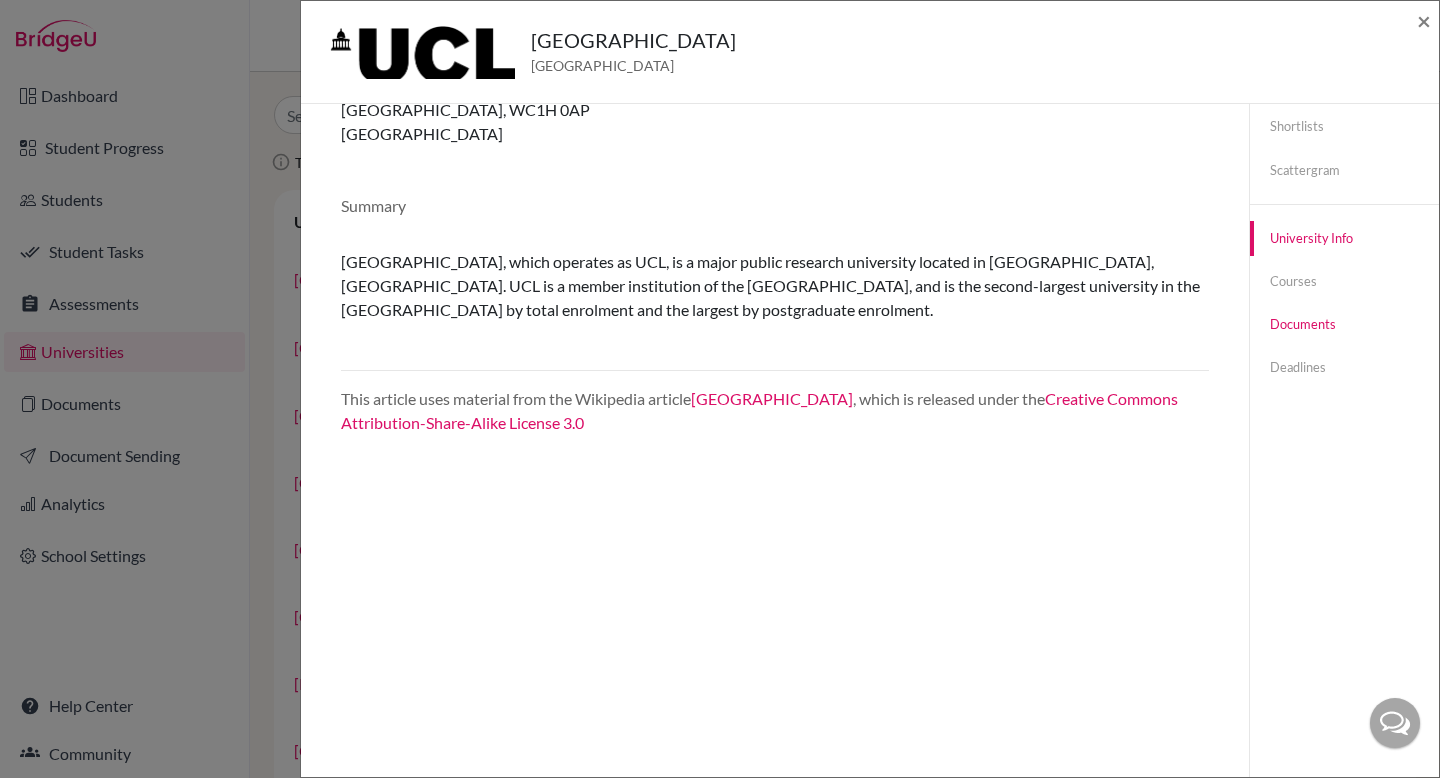 click on "Documents" at bounding box center [1344, 324] 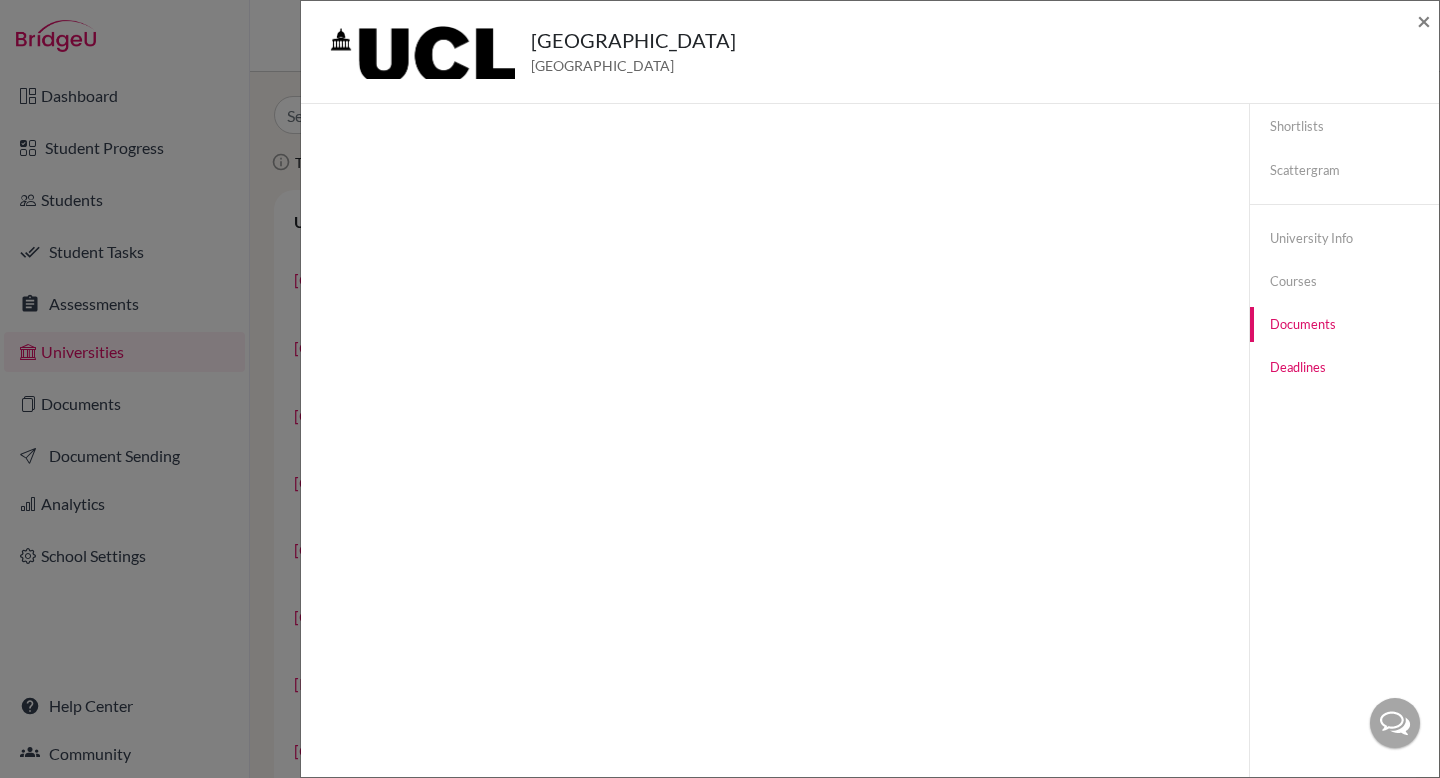 click on "Deadlines" at bounding box center (1344, 367) 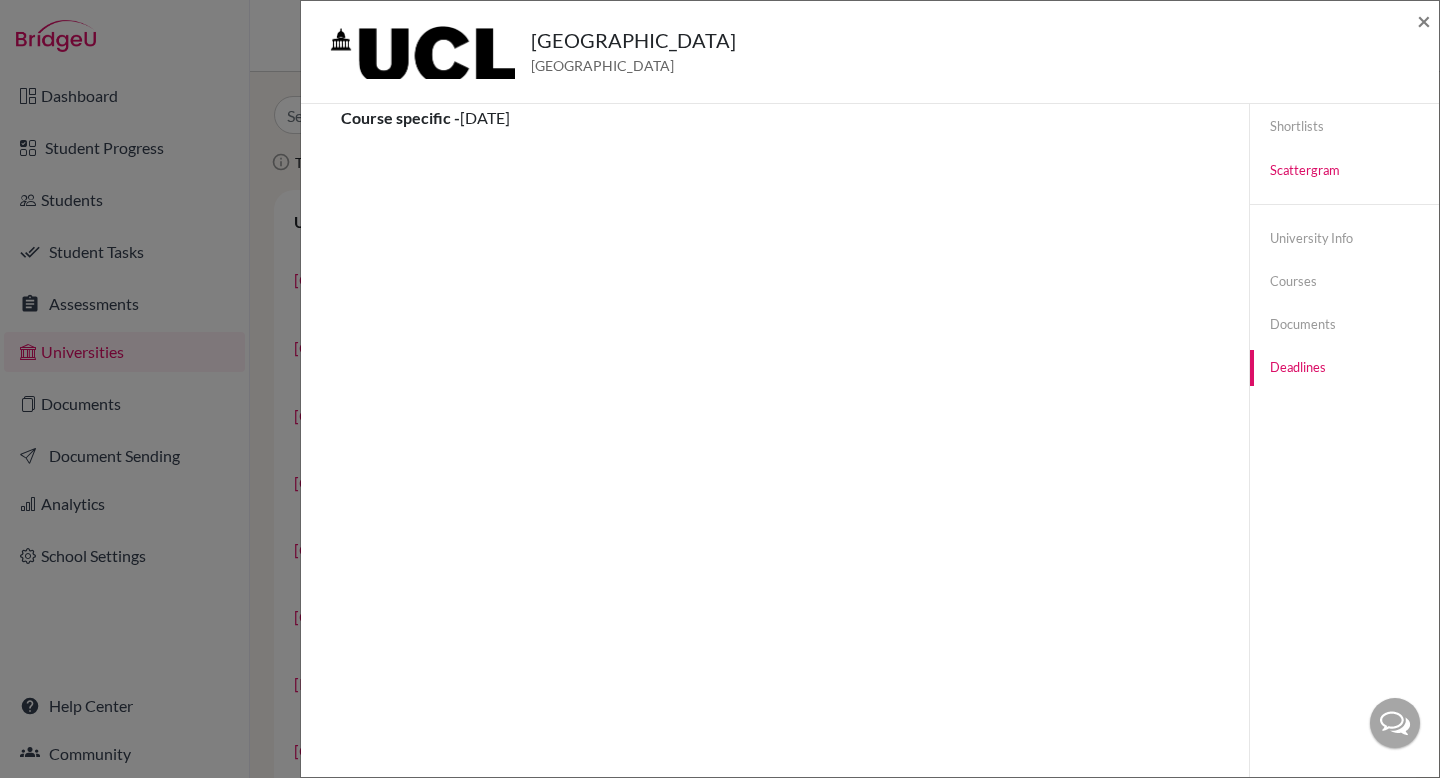 click on "Scattergram" at bounding box center [1344, 170] 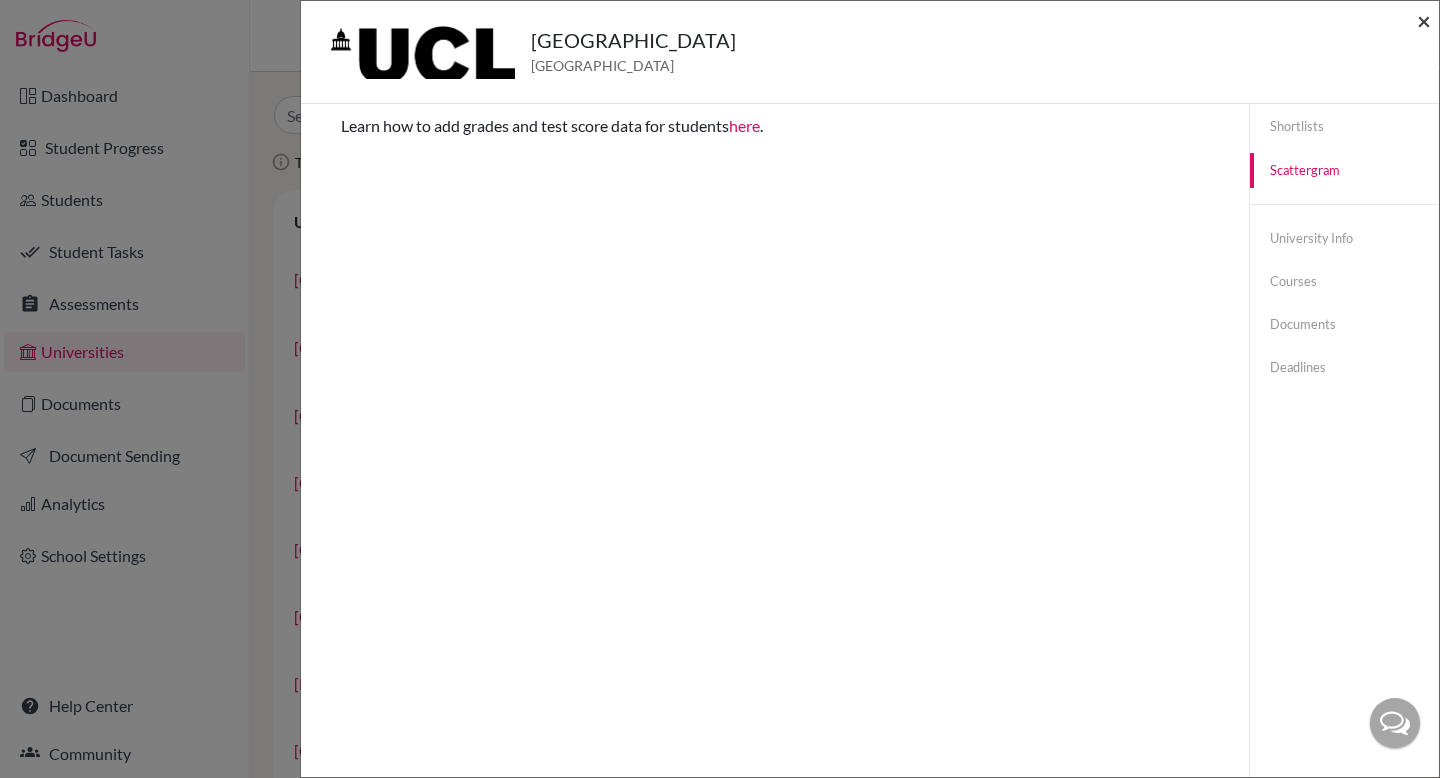 click on "×" at bounding box center (1424, 20) 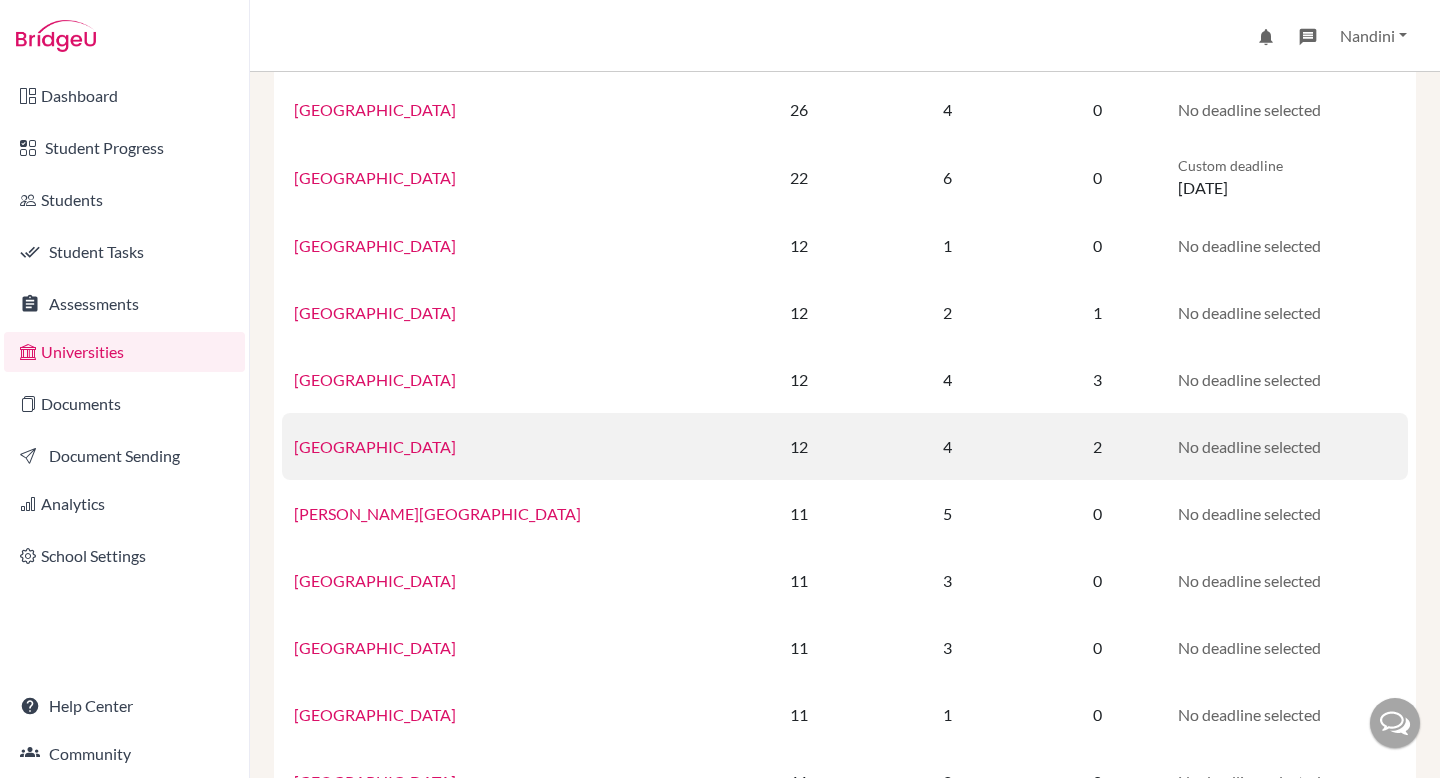 scroll, scrollTop: 228, scrollLeft: 0, axis: vertical 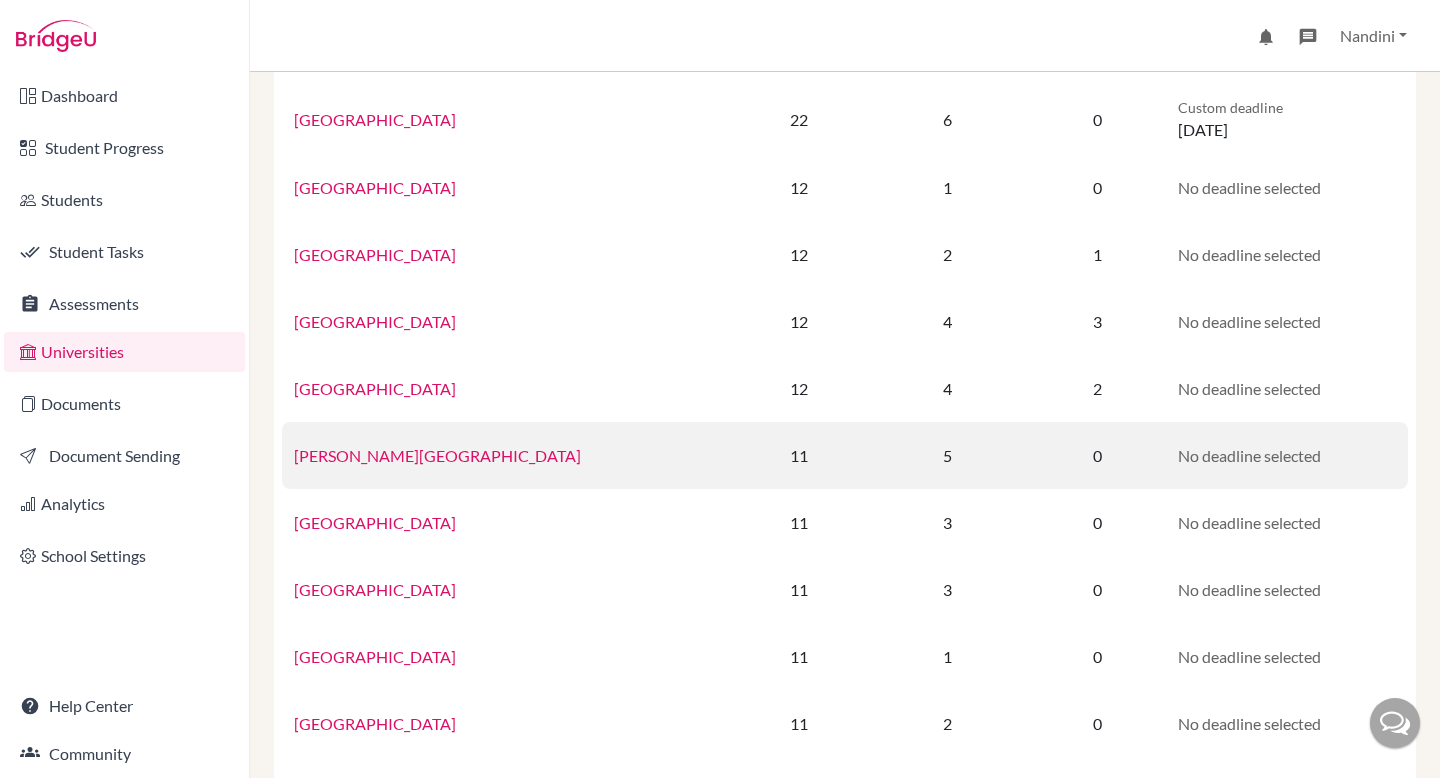 click on "[PERSON_NAME][GEOGRAPHIC_DATA]" at bounding box center [507, 455] 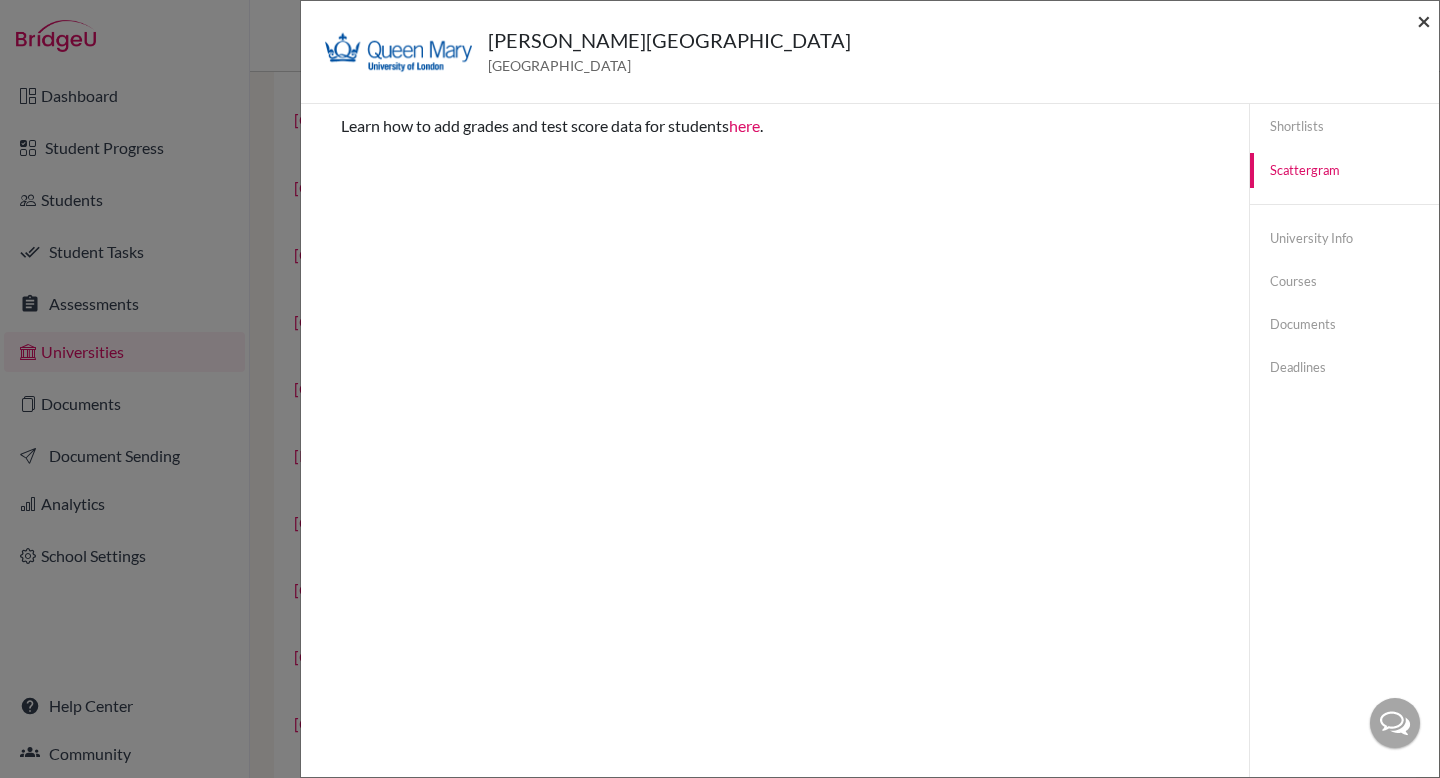 click on "×" at bounding box center (1424, 20) 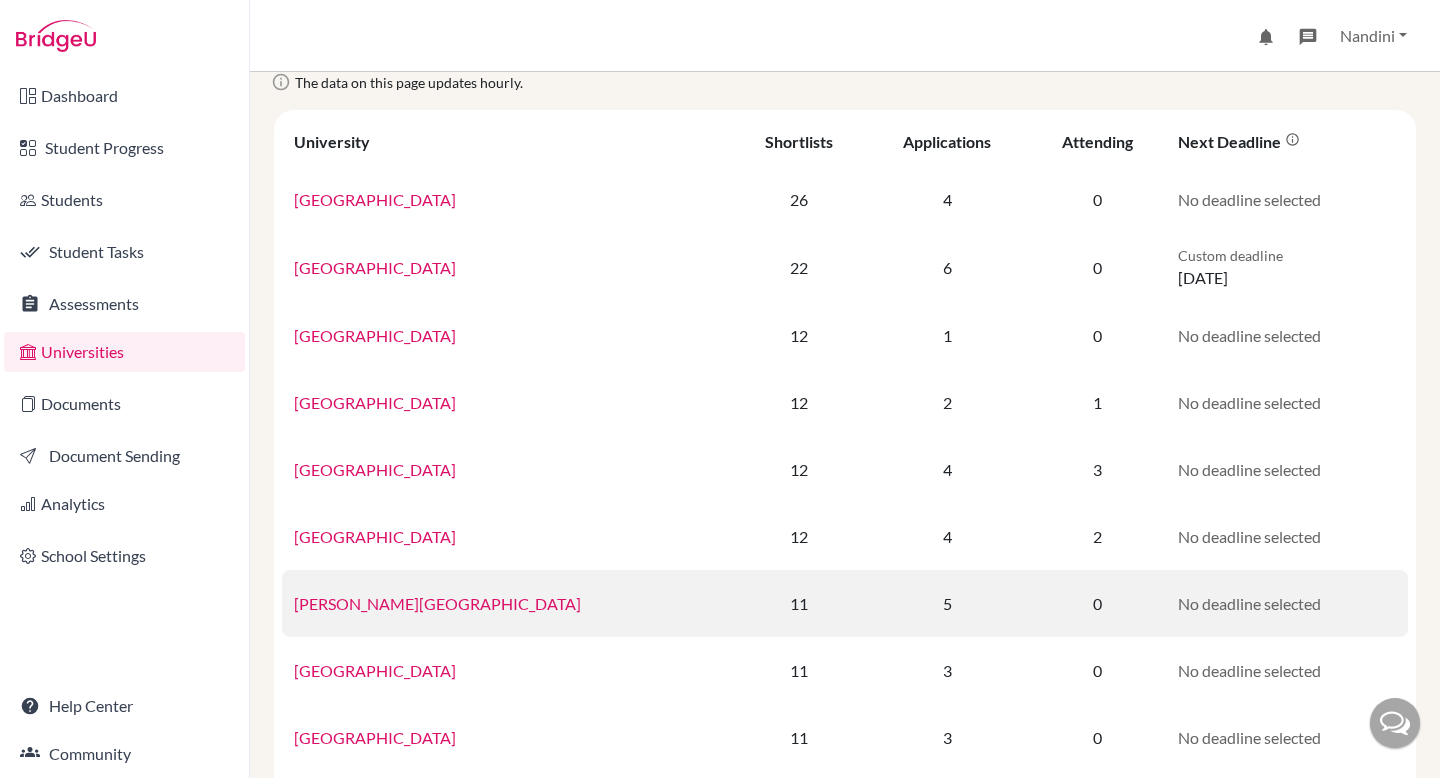 scroll, scrollTop: 64, scrollLeft: 0, axis: vertical 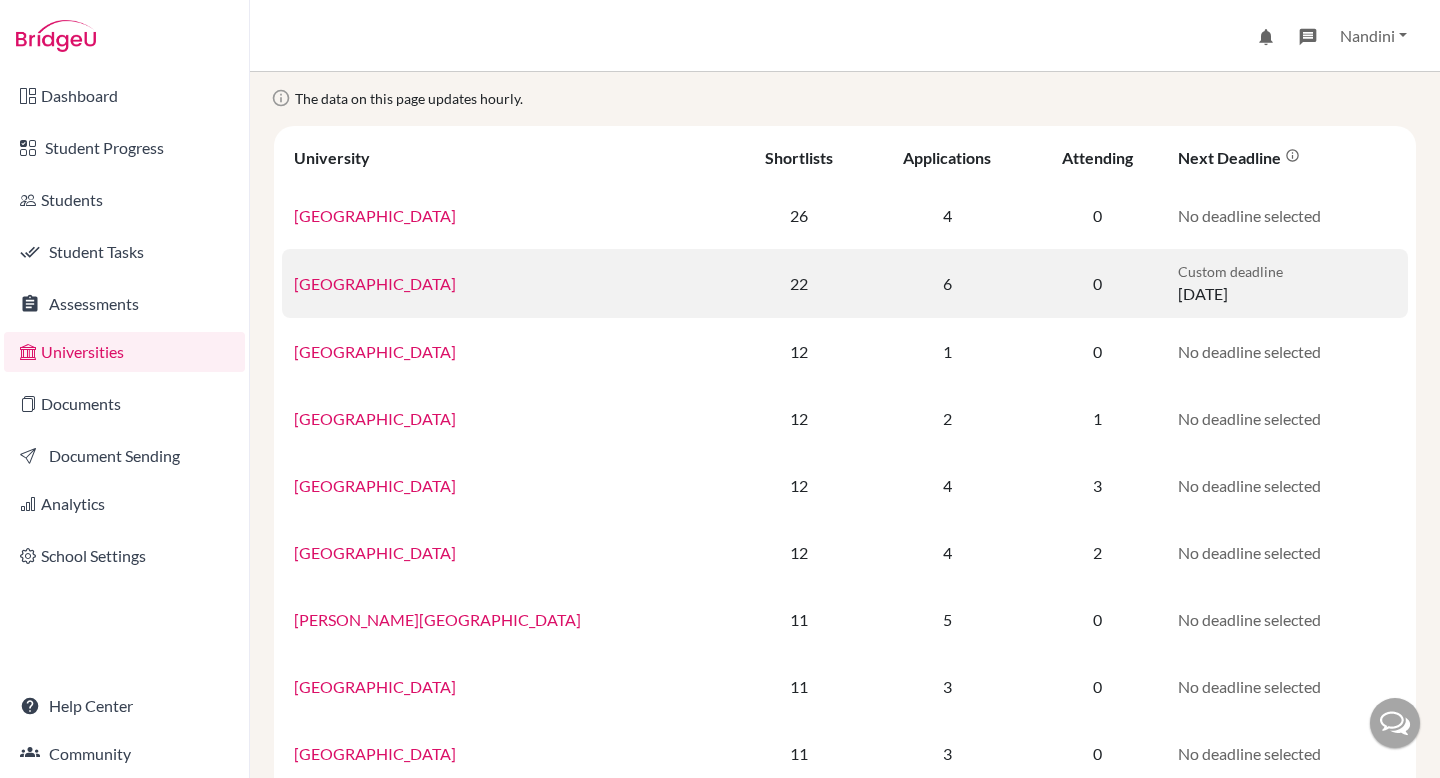 click on "[GEOGRAPHIC_DATA]" at bounding box center (375, 283) 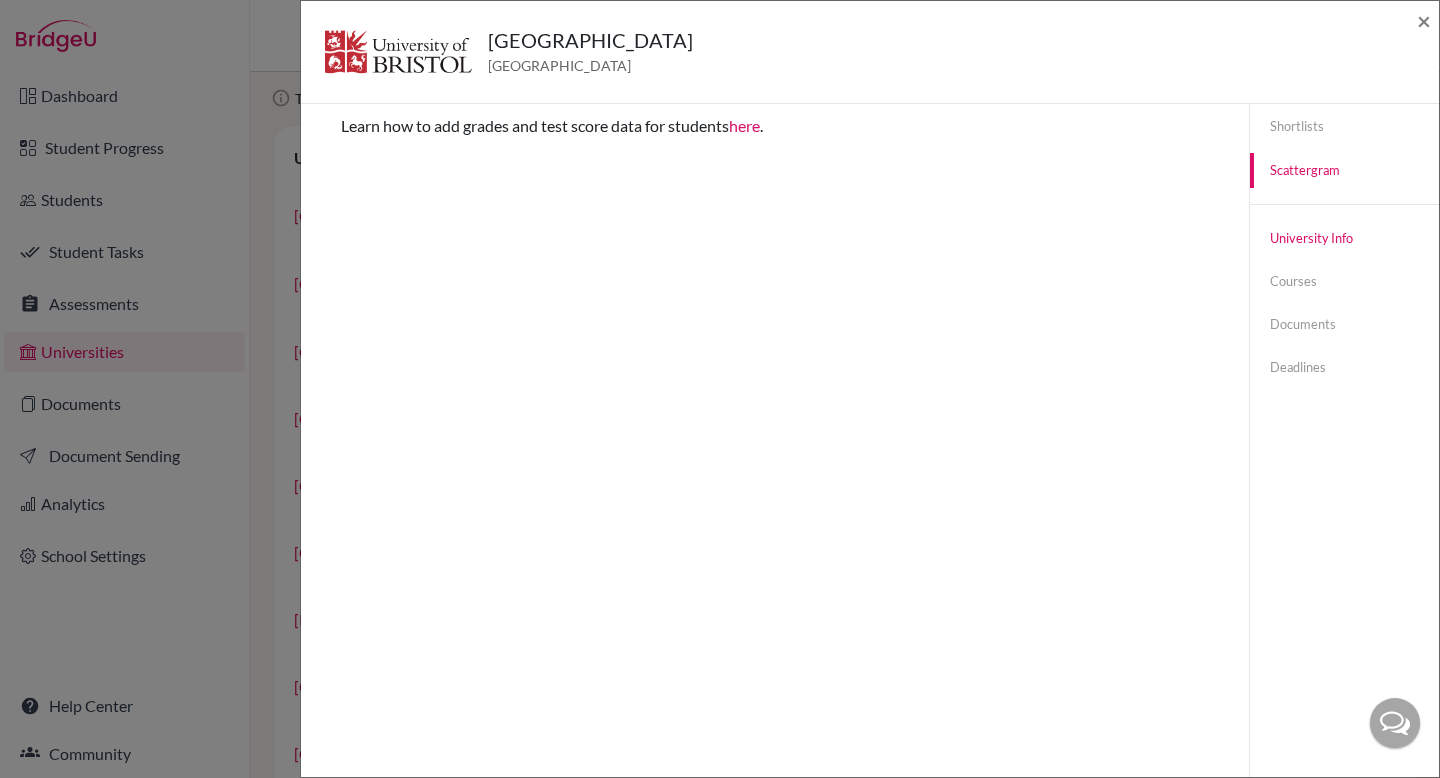 click on "University info" at bounding box center [1344, 238] 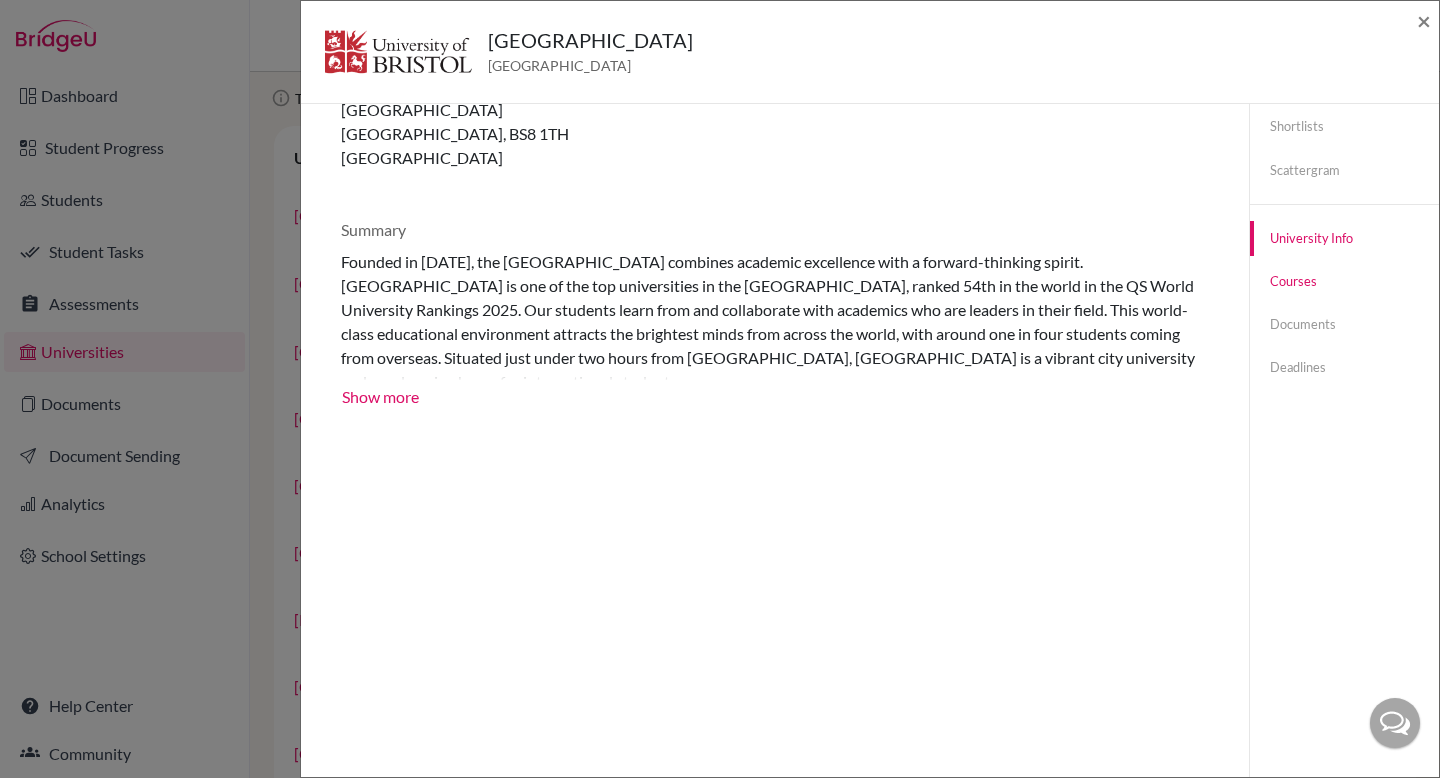 click on "Courses" at bounding box center (1344, 281) 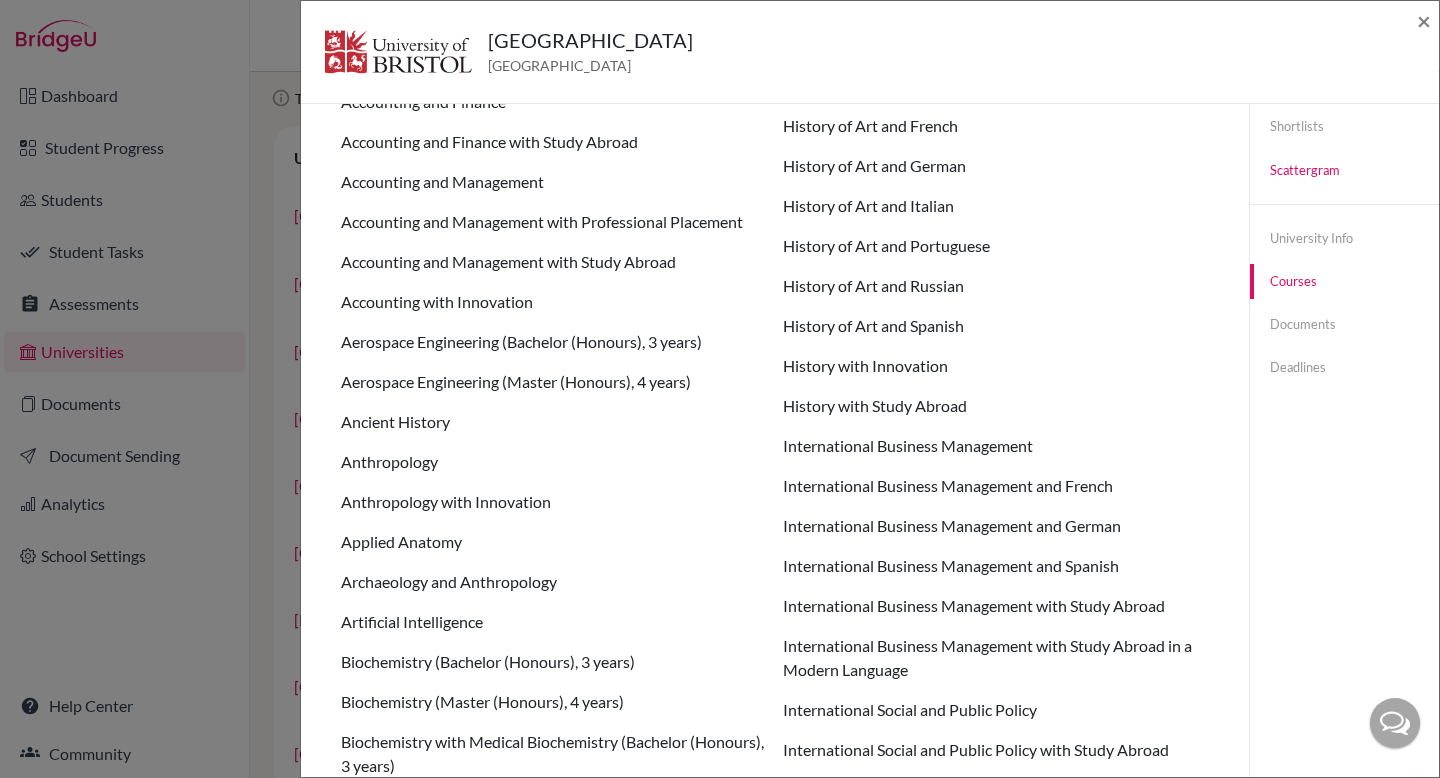 click on "Scattergram" at bounding box center [1344, 170] 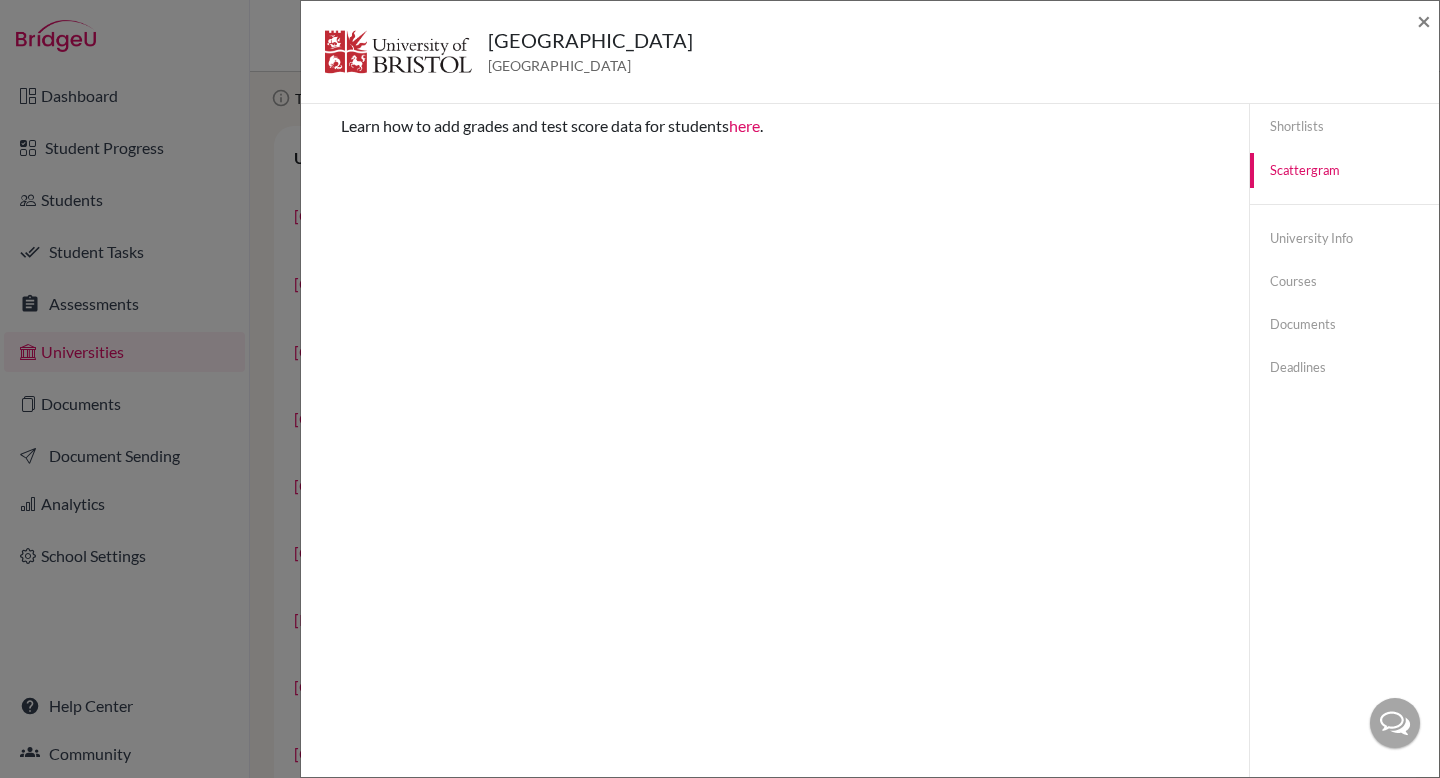 click on "here" at bounding box center [744, 125] 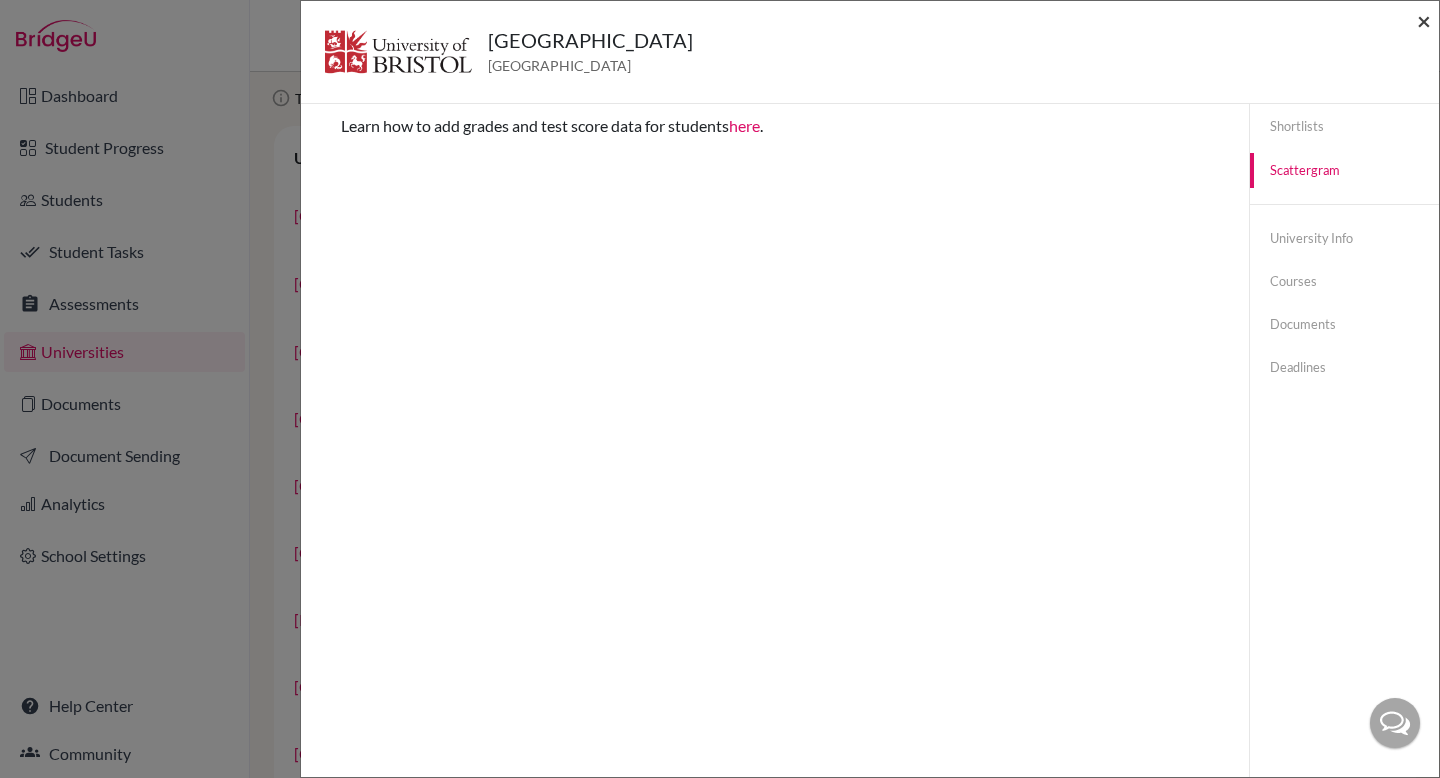 click on "×" at bounding box center (1424, 20) 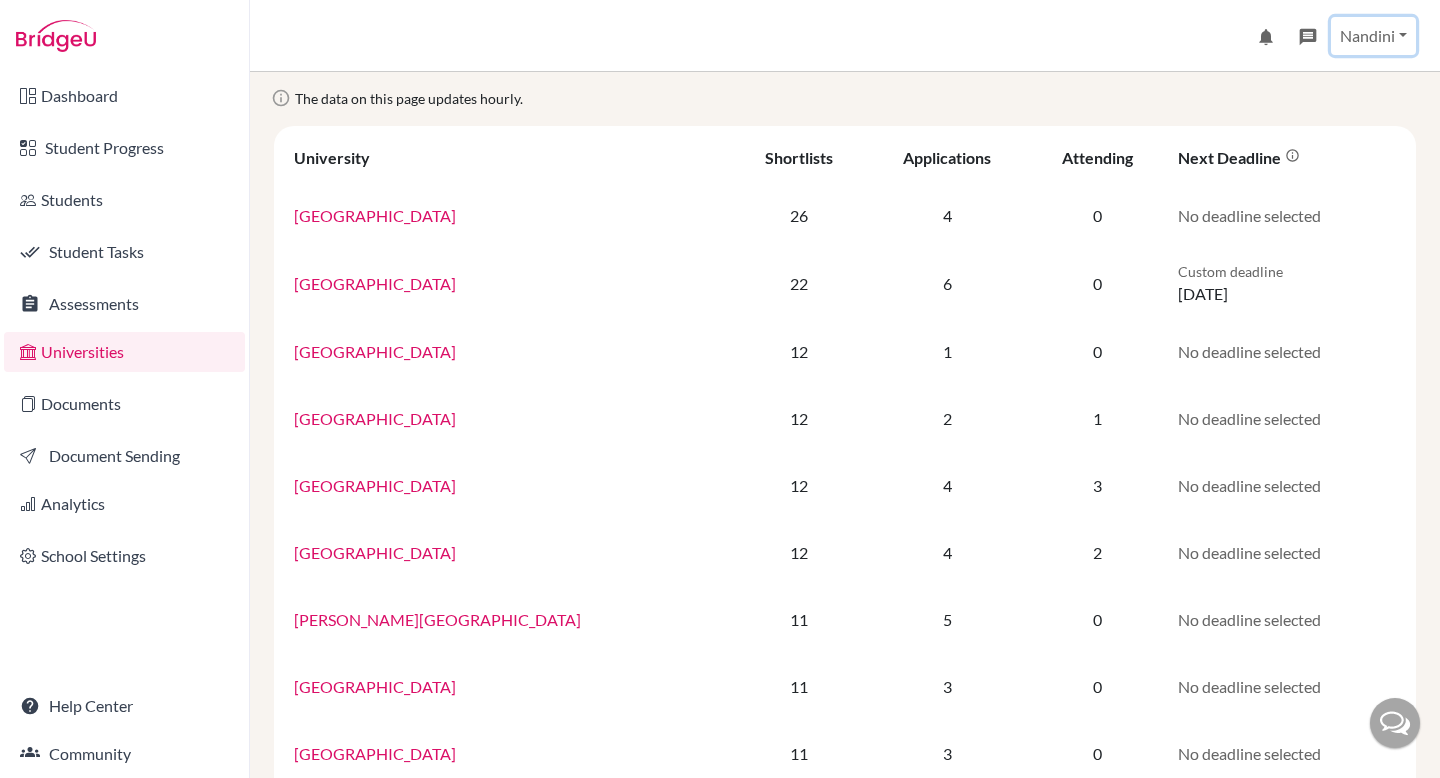 click on "Nandini" at bounding box center [1373, 36] 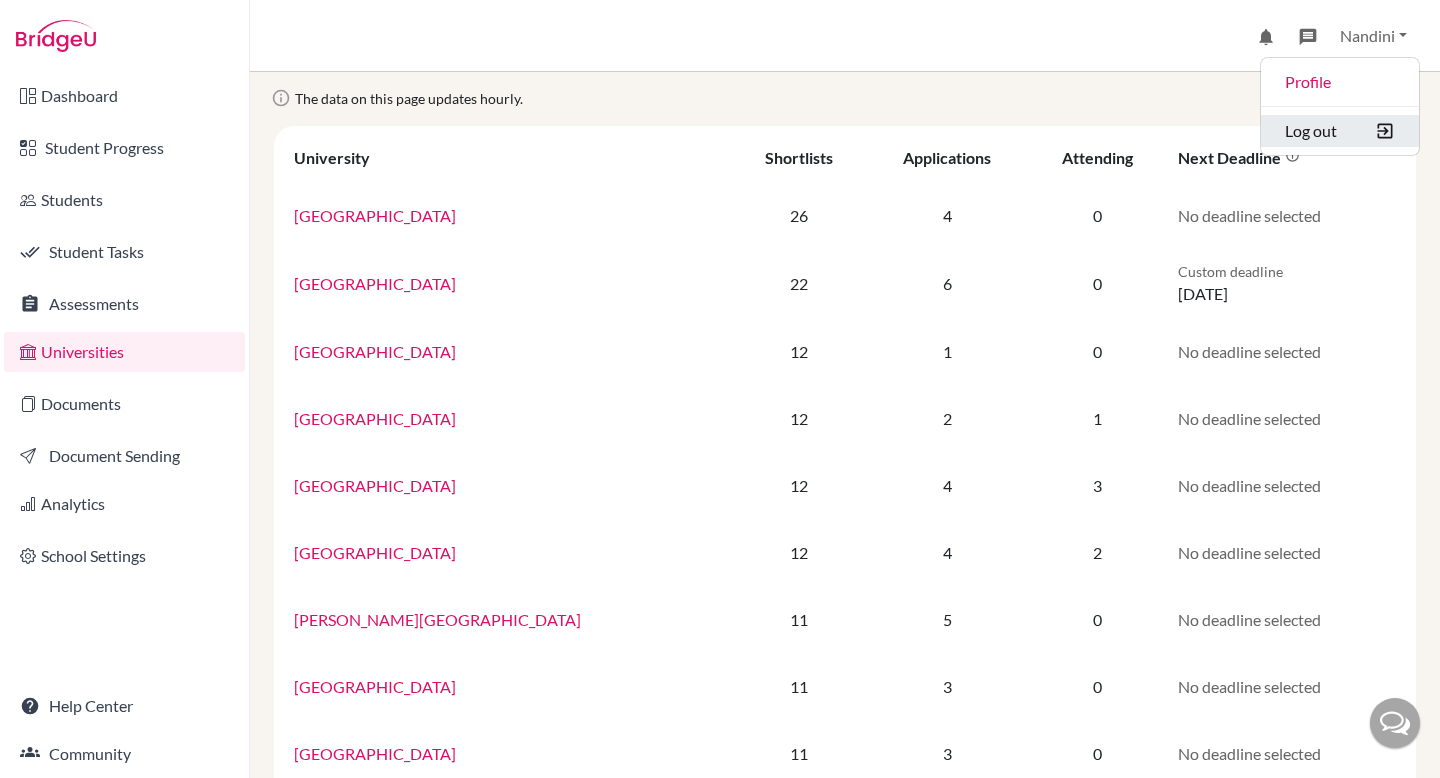 click on "Log out" at bounding box center (1340, 131) 